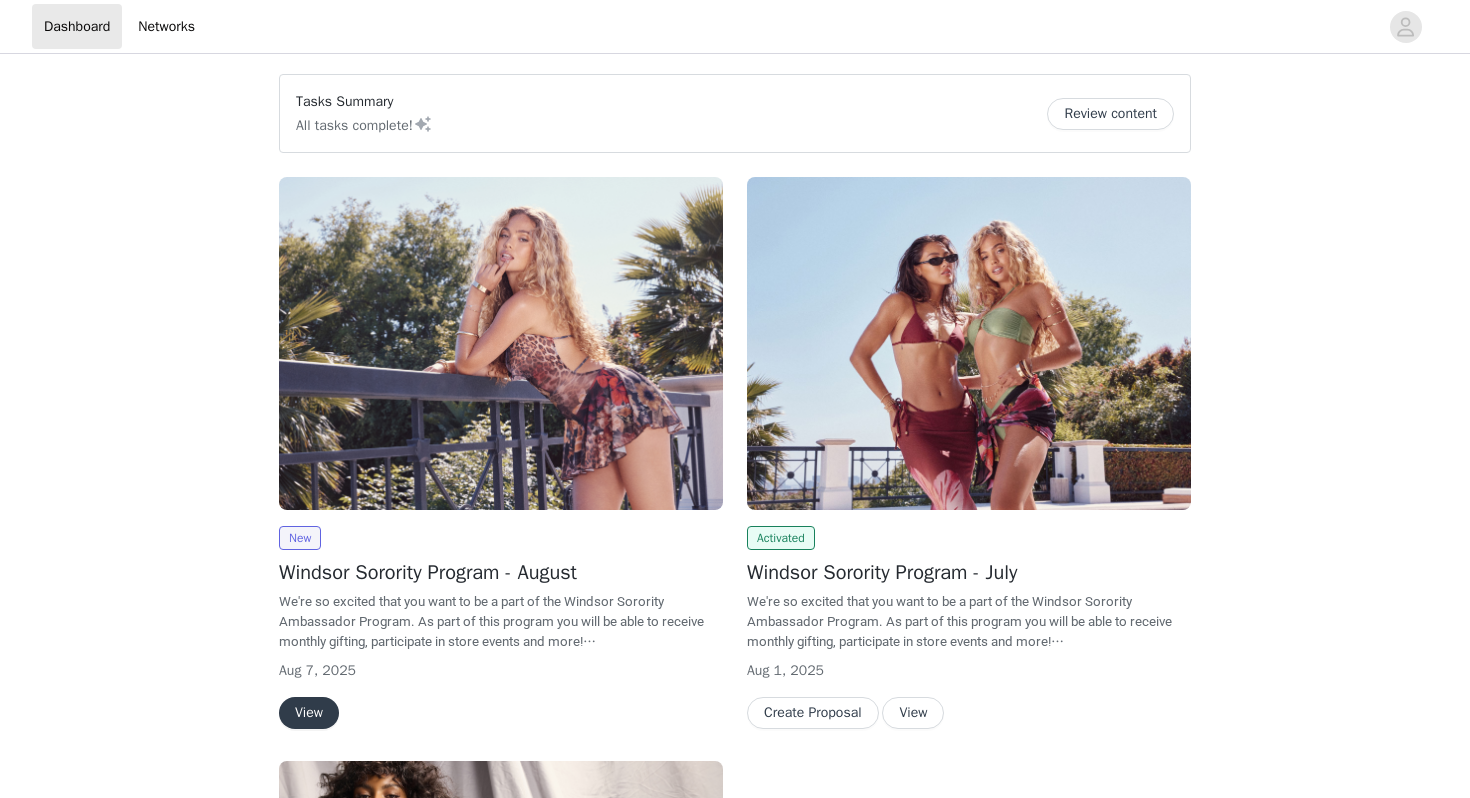 scroll, scrollTop: 0, scrollLeft: 0, axis: both 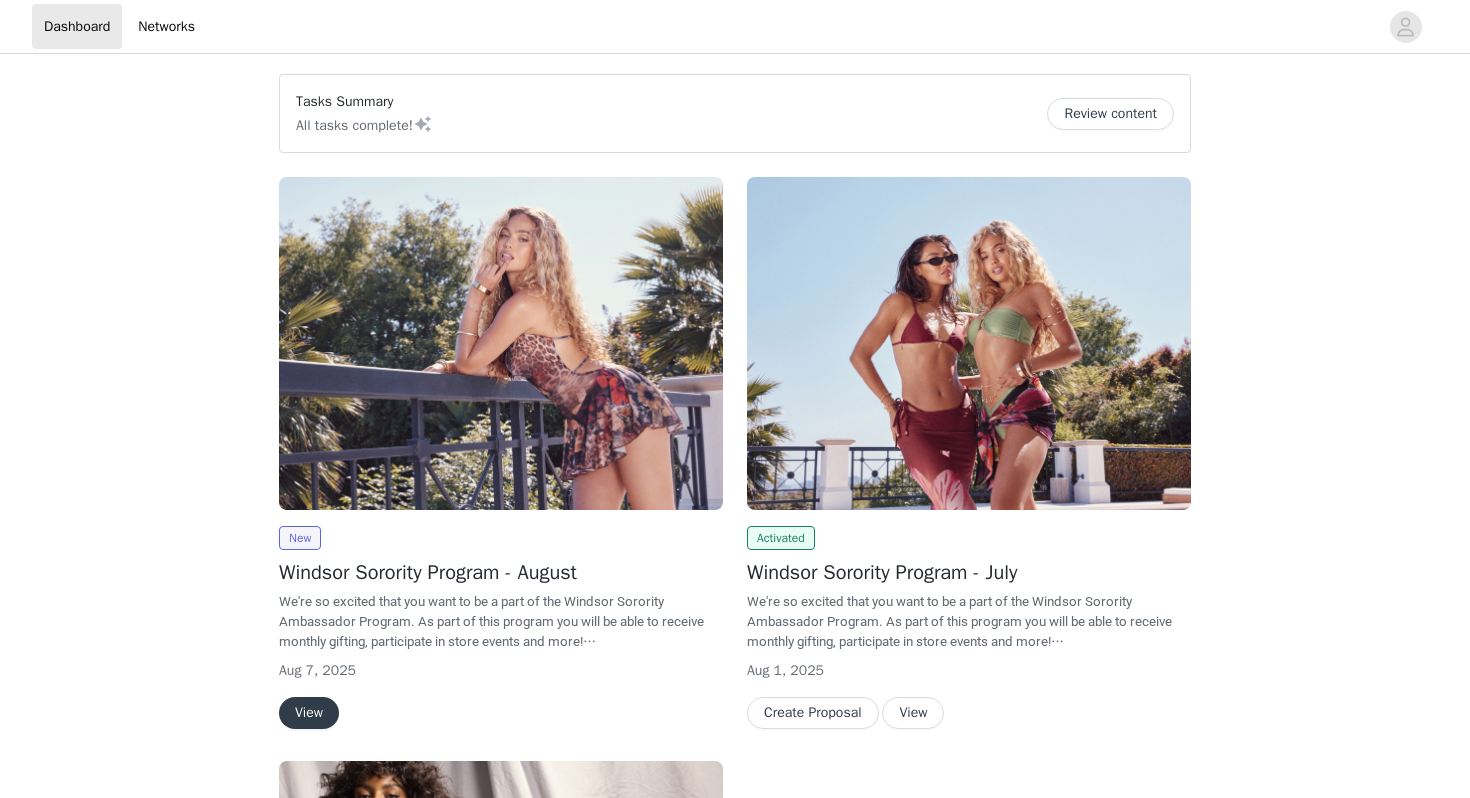 click on "View" at bounding box center (309, 713) 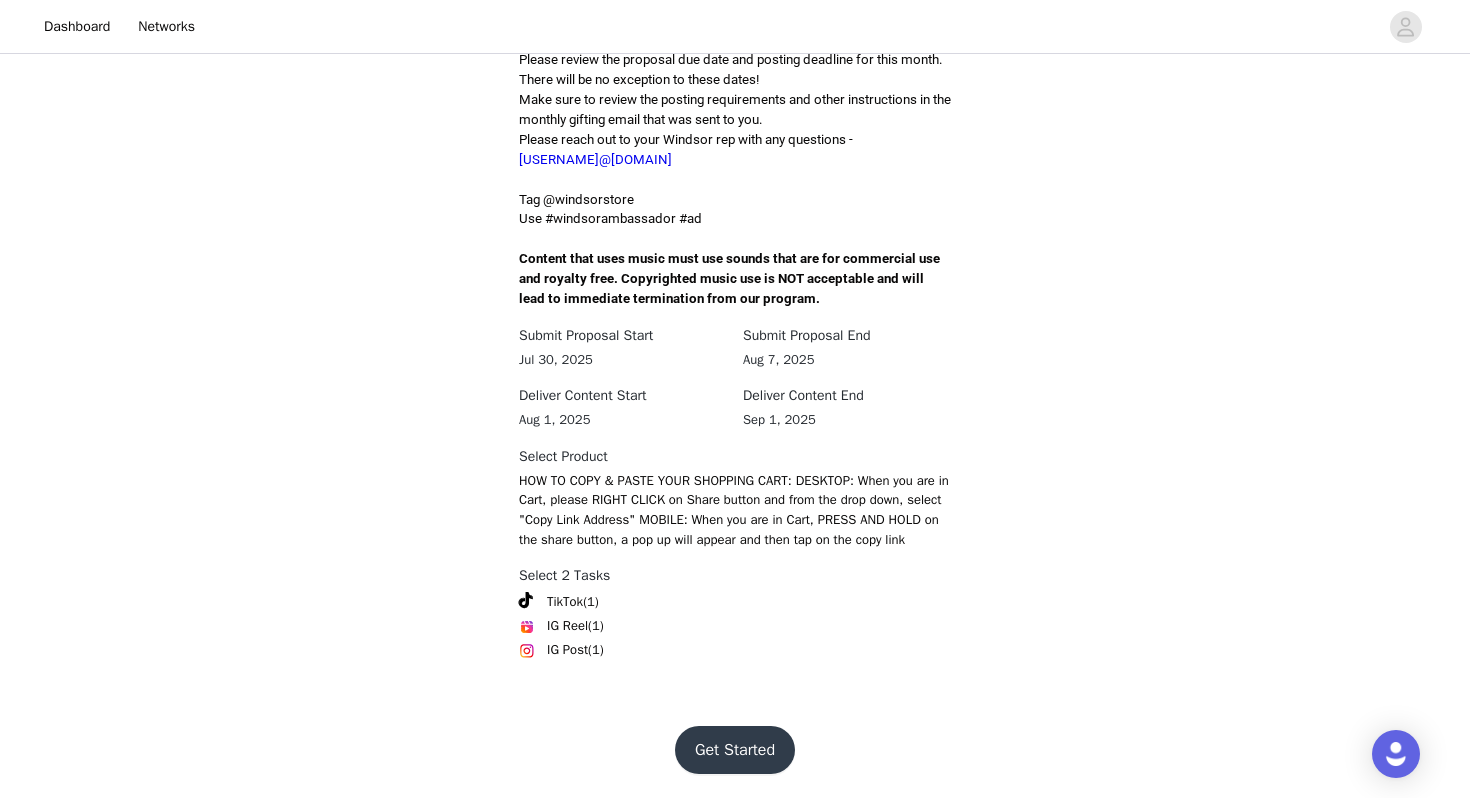 scroll, scrollTop: 582, scrollLeft: 0, axis: vertical 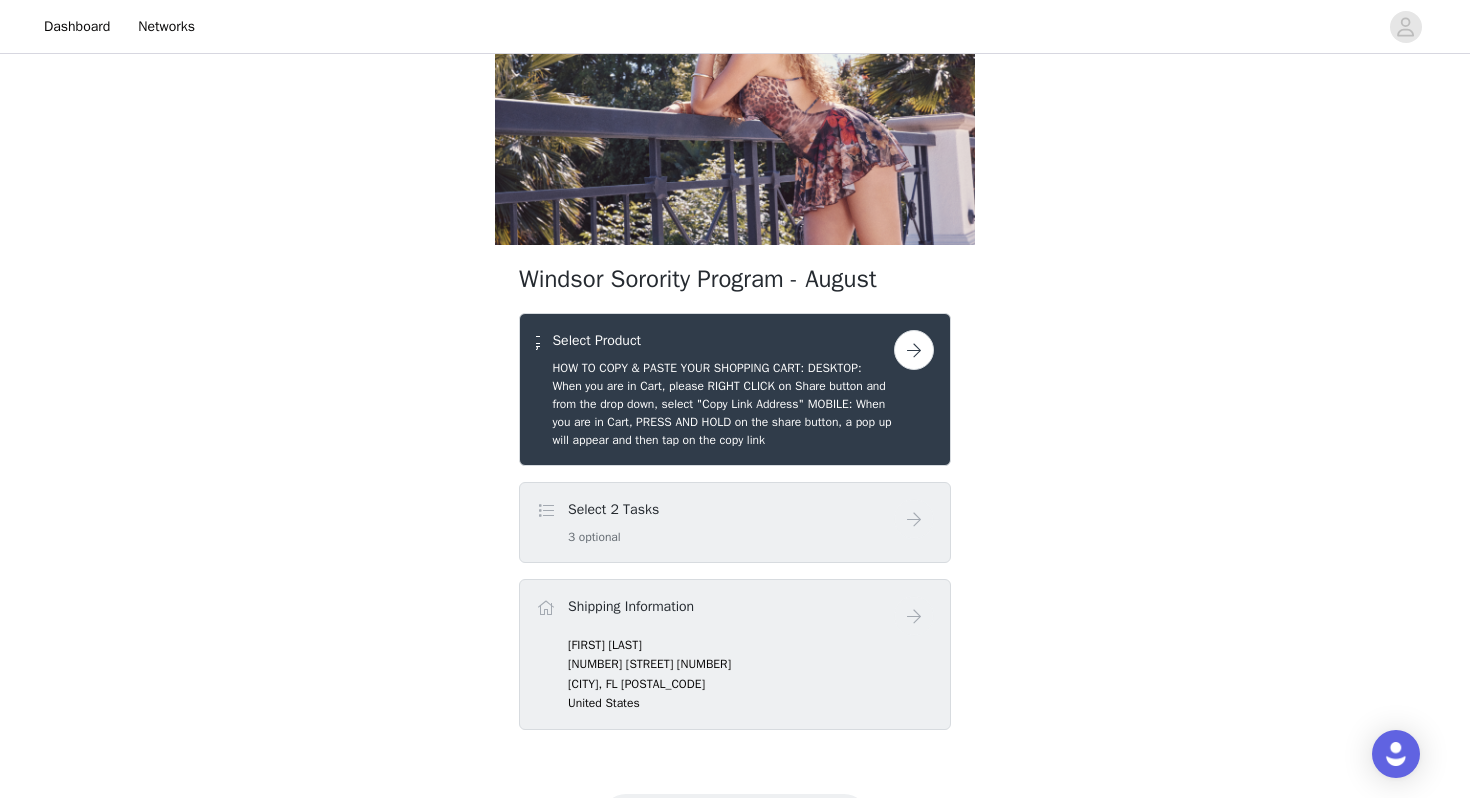 click at bounding box center (914, 350) 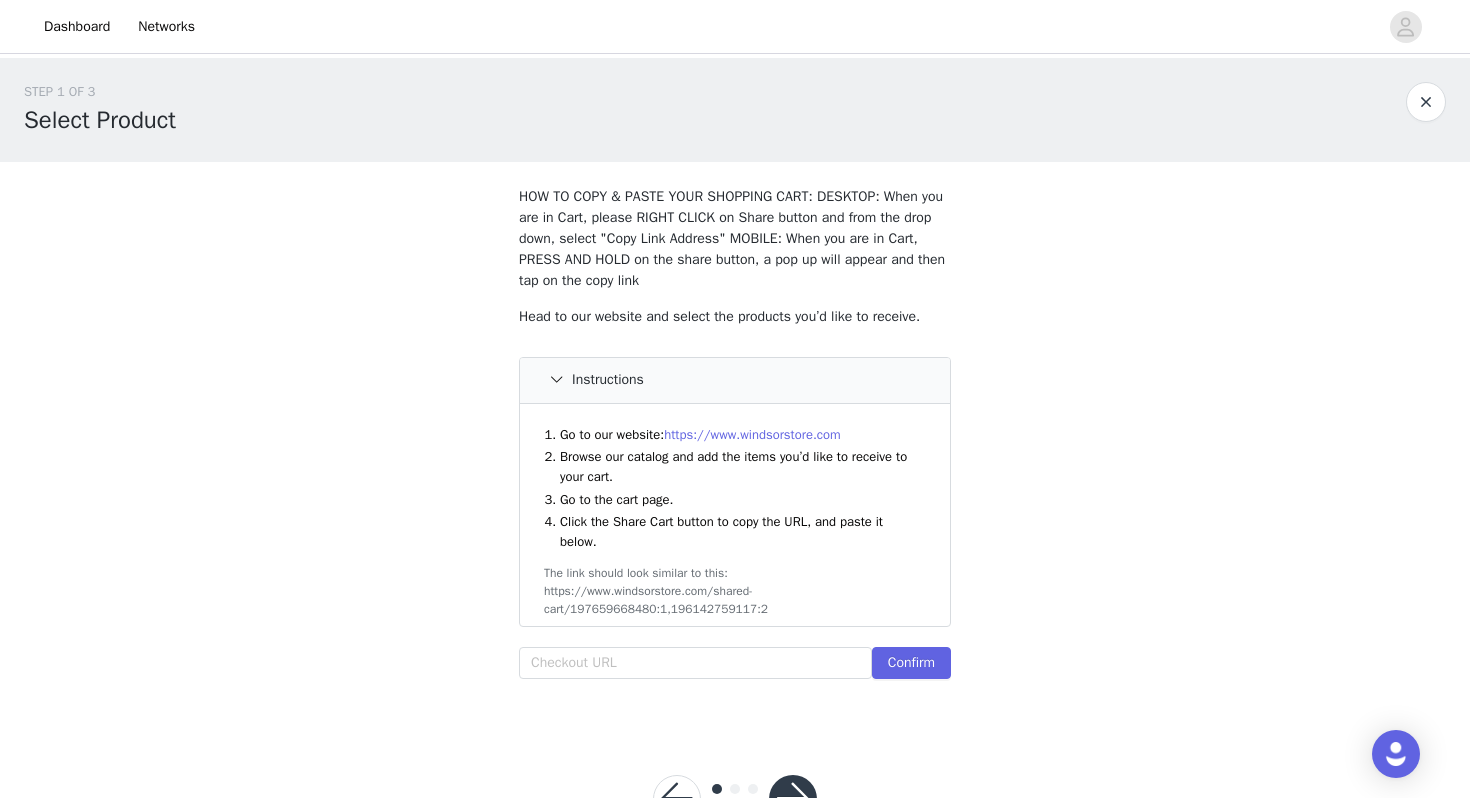 scroll, scrollTop: 73, scrollLeft: 0, axis: vertical 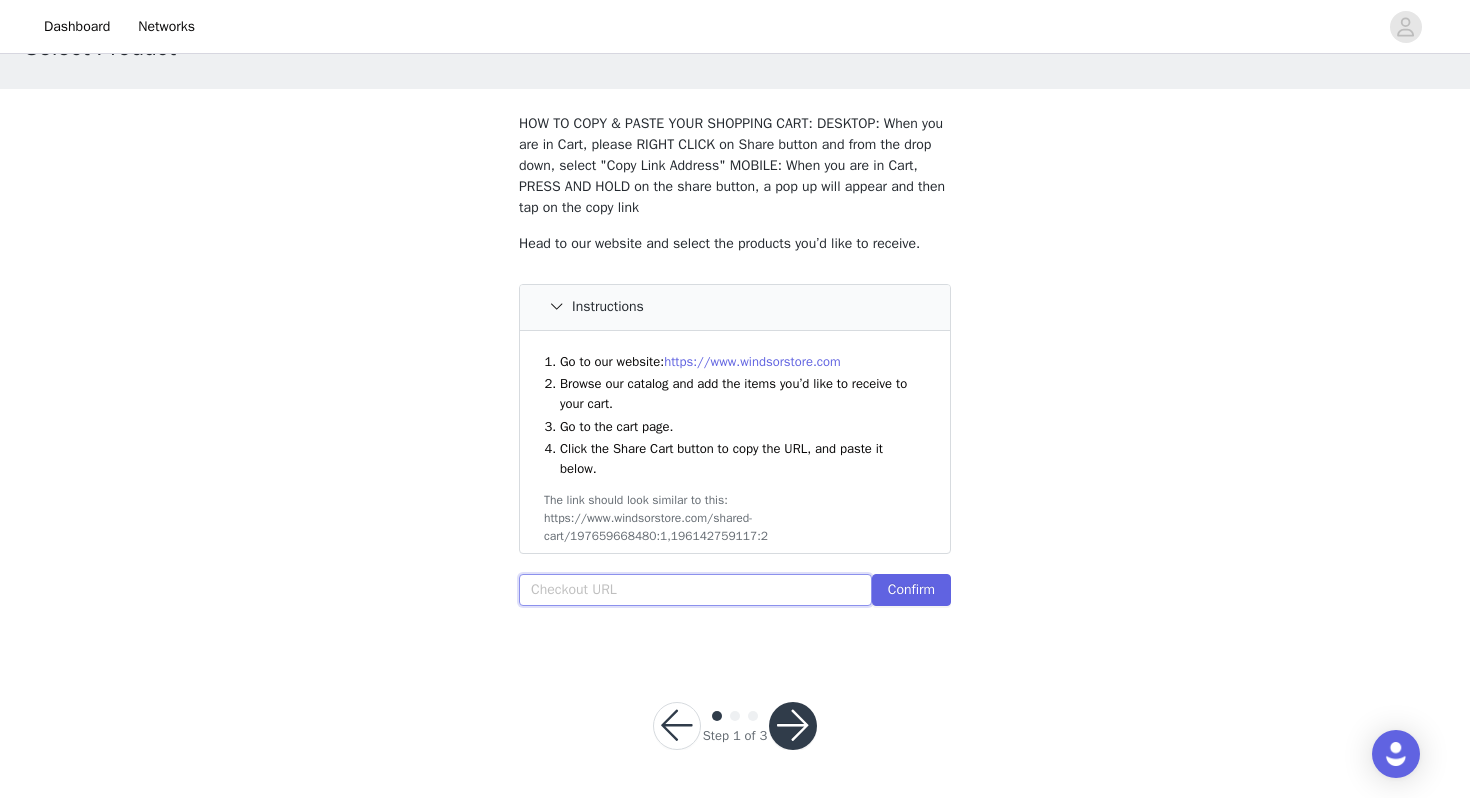 click at bounding box center (695, 590) 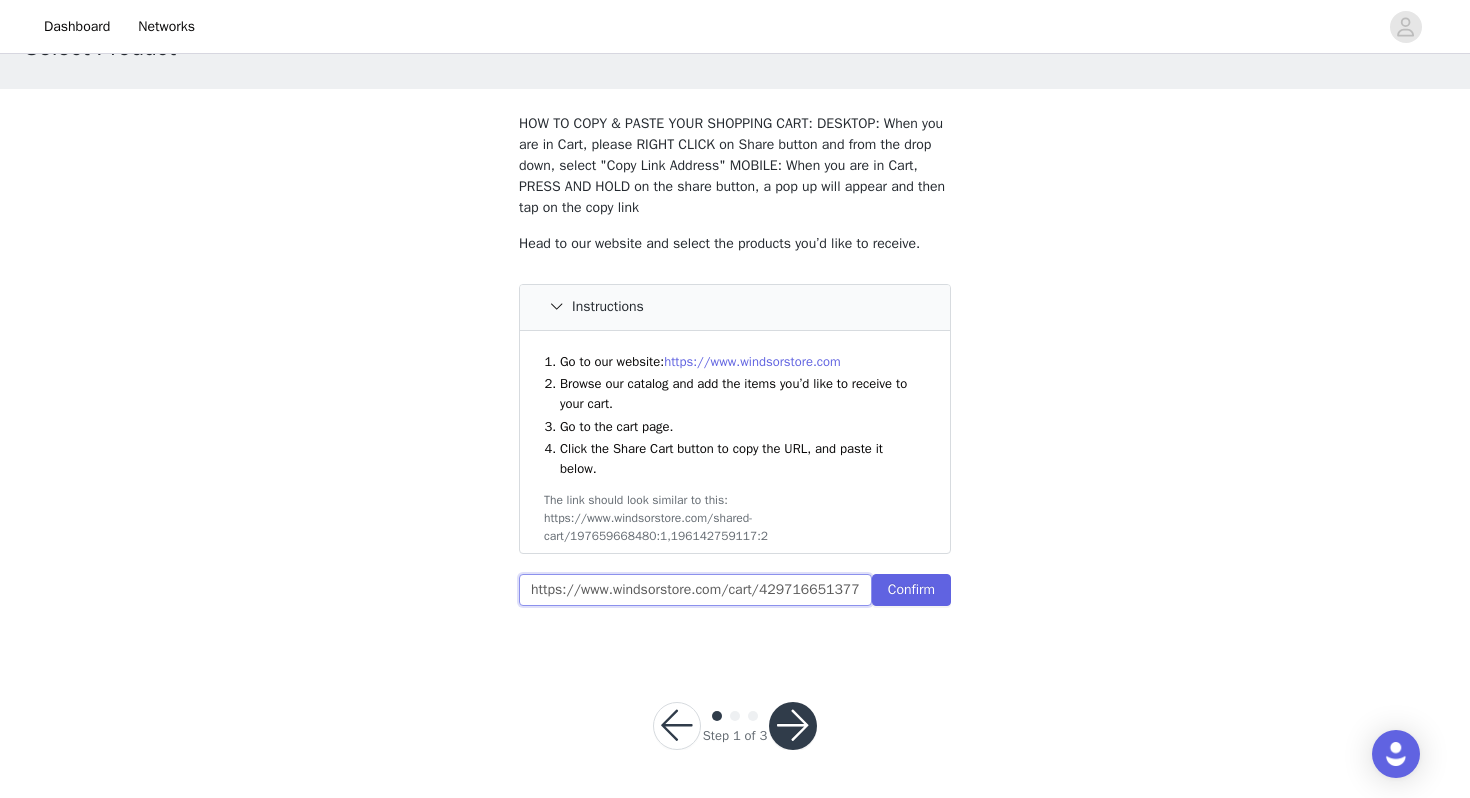 scroll, scrollTop: 0, scrollLeft: 728, axis: horizontal 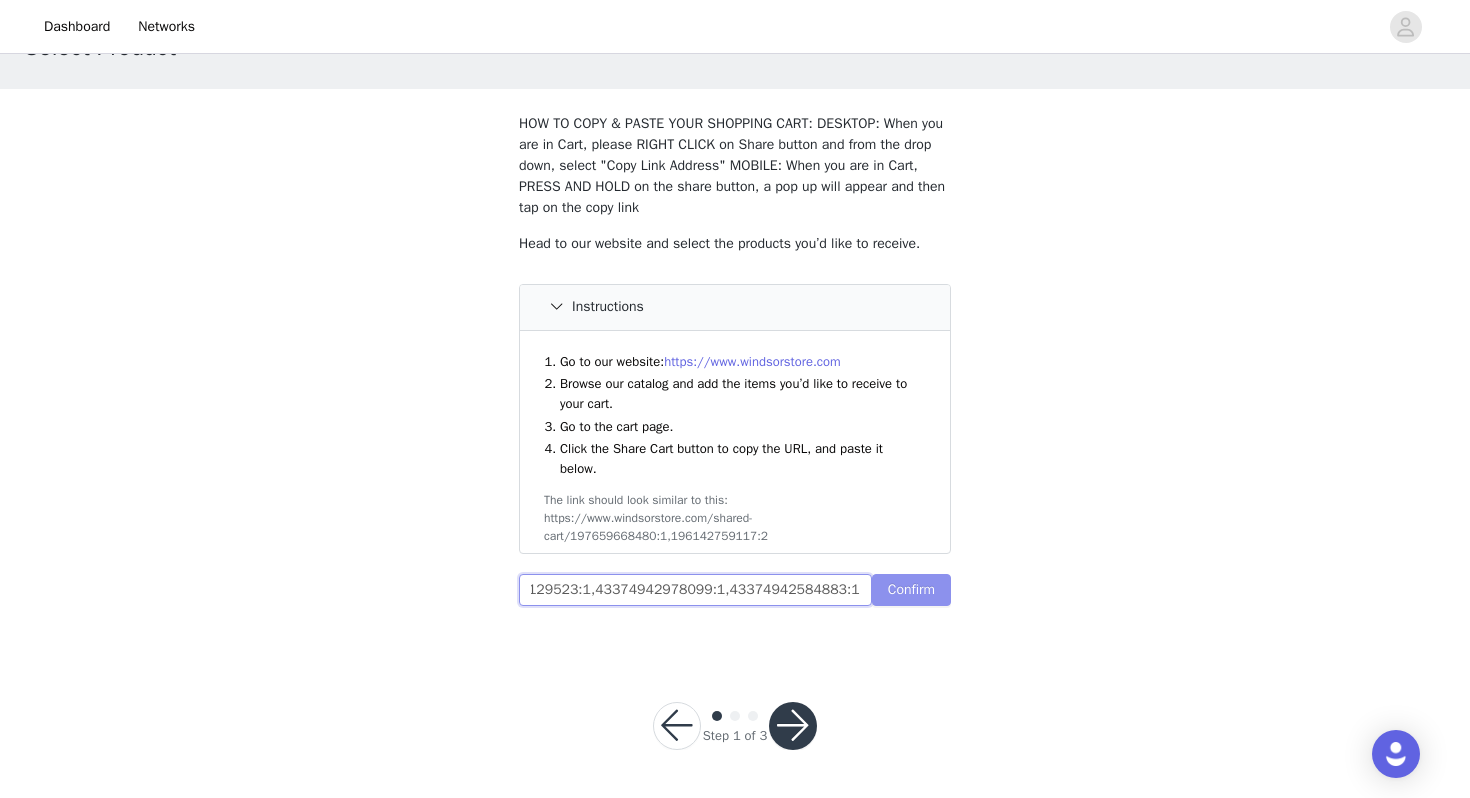 type on "https://www.windsorstore.com/cart/42971665137715:1,43373937131571:1,43311073787955:1,42974865129523:1,43374942978099:1,43374942584883:1" 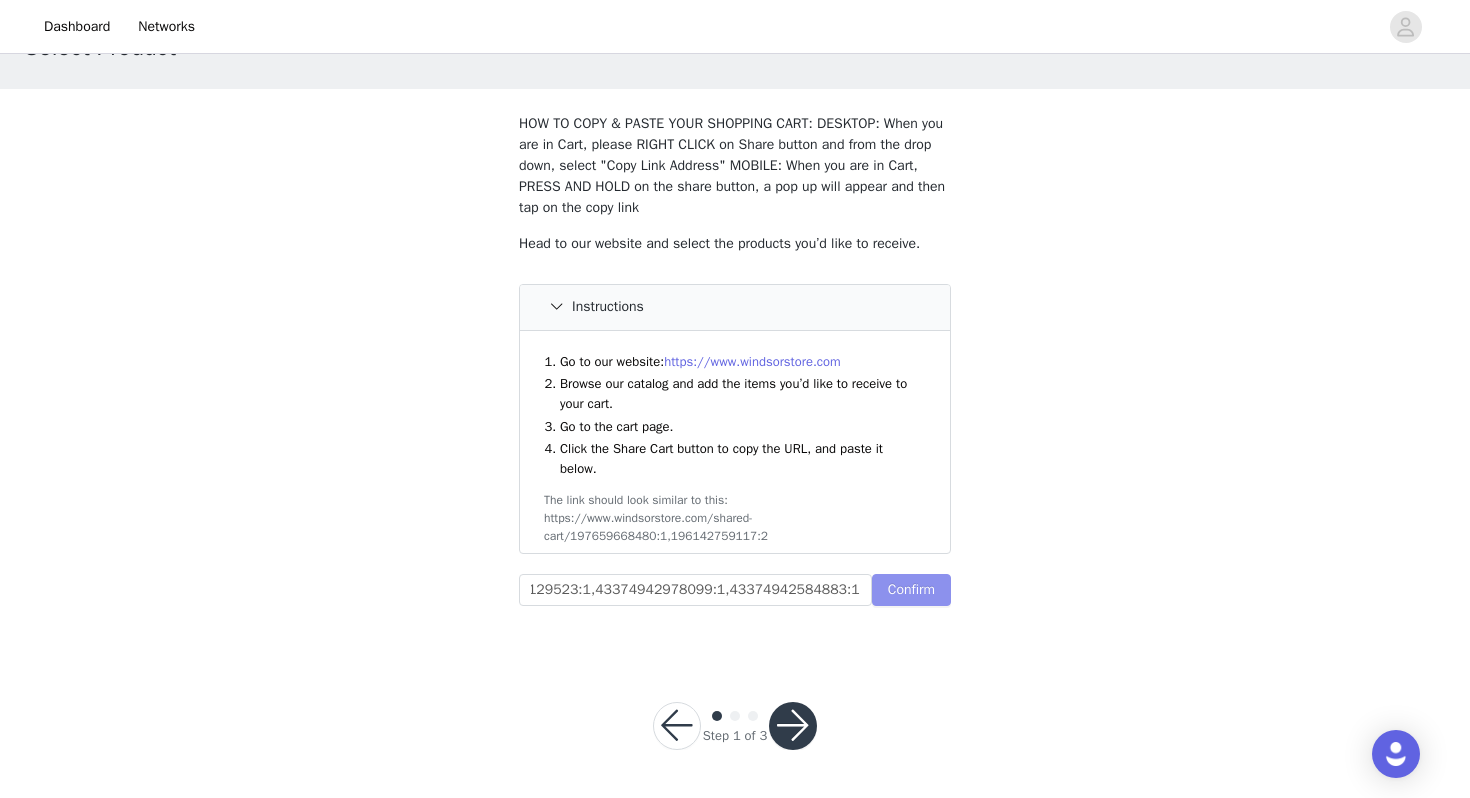click on "Confirm" at bounding box center [911, 590] 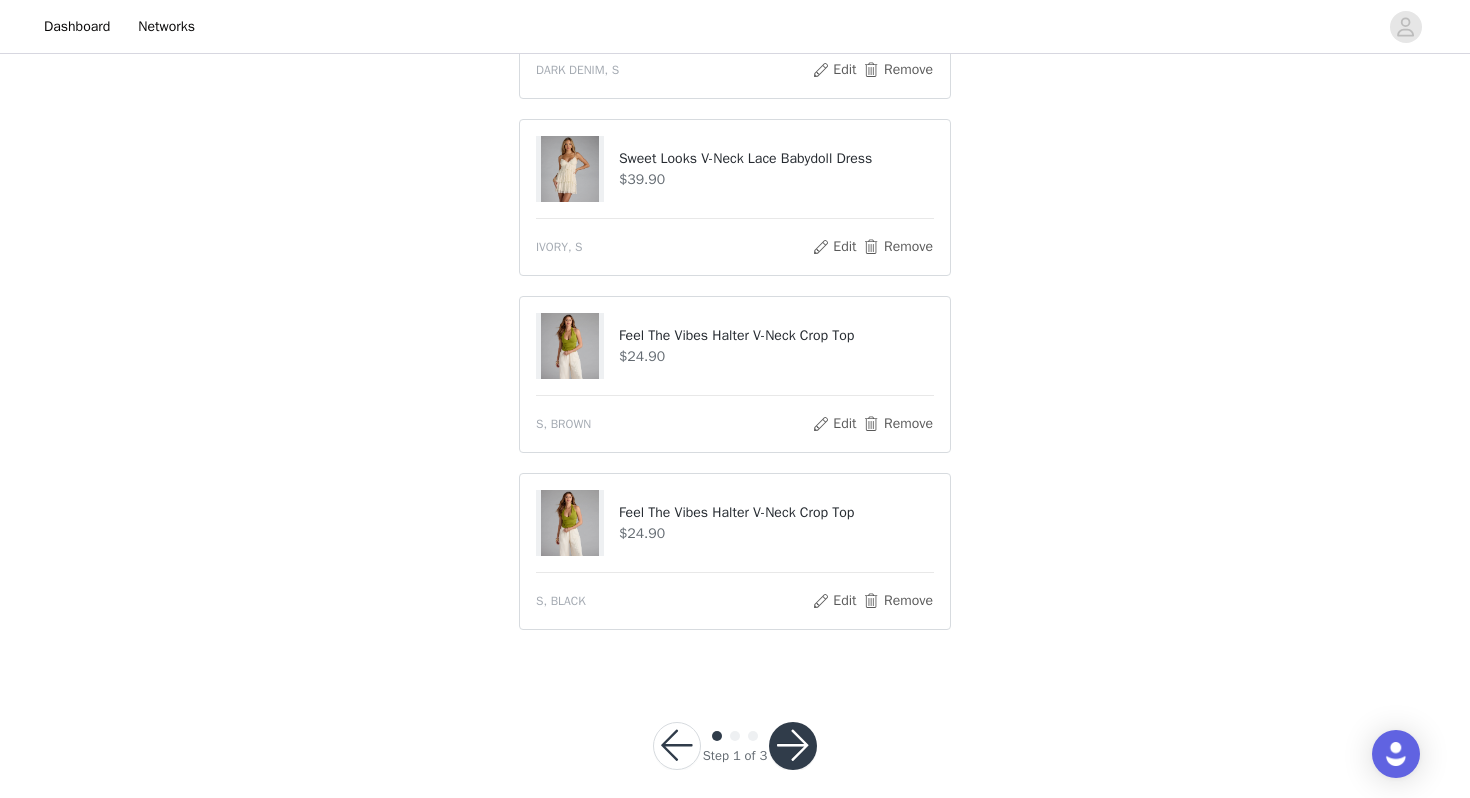 scroll, scrollTop: 1113, scrollLeft: 0, axis: vertical 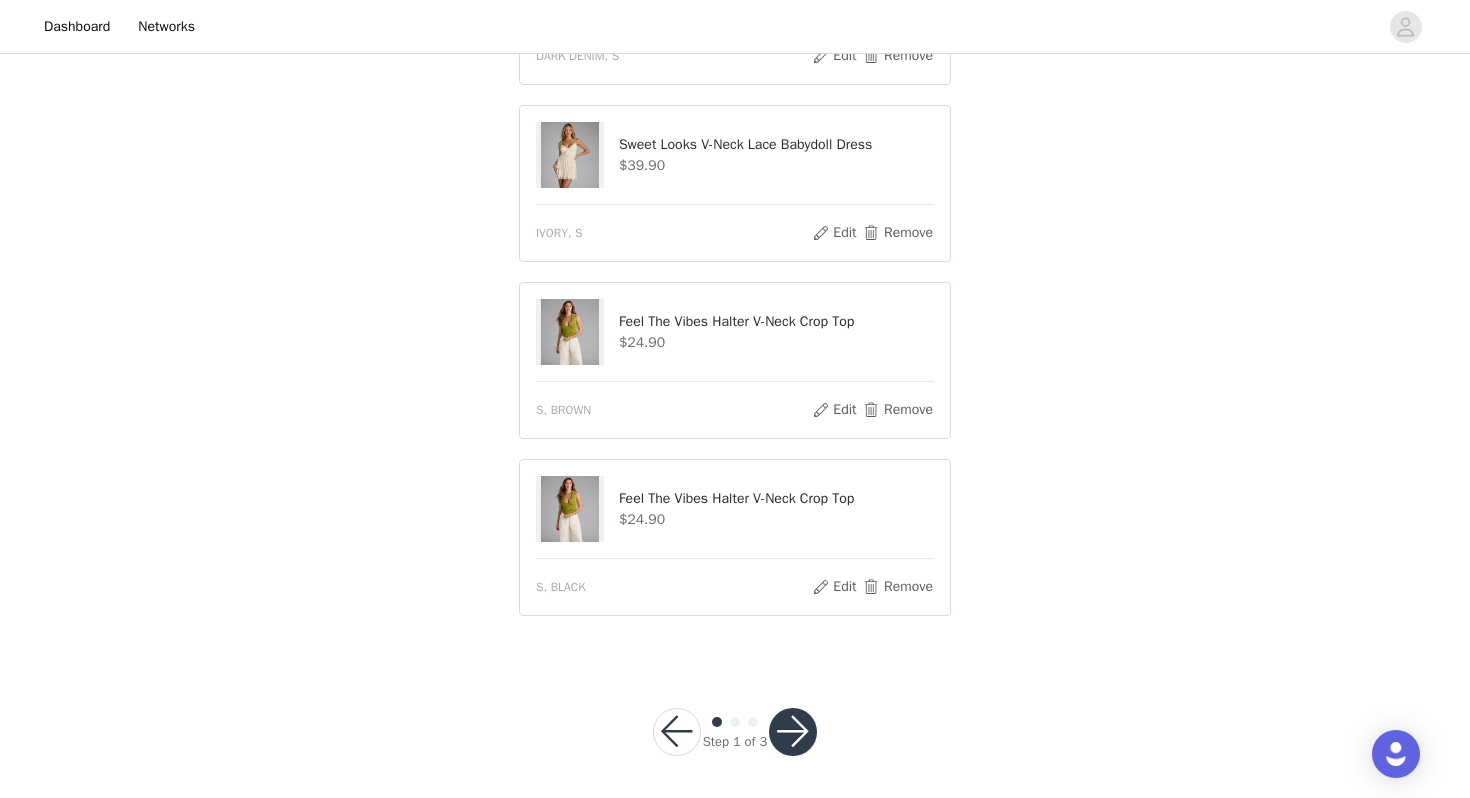 click at bounding box center [793, 732] 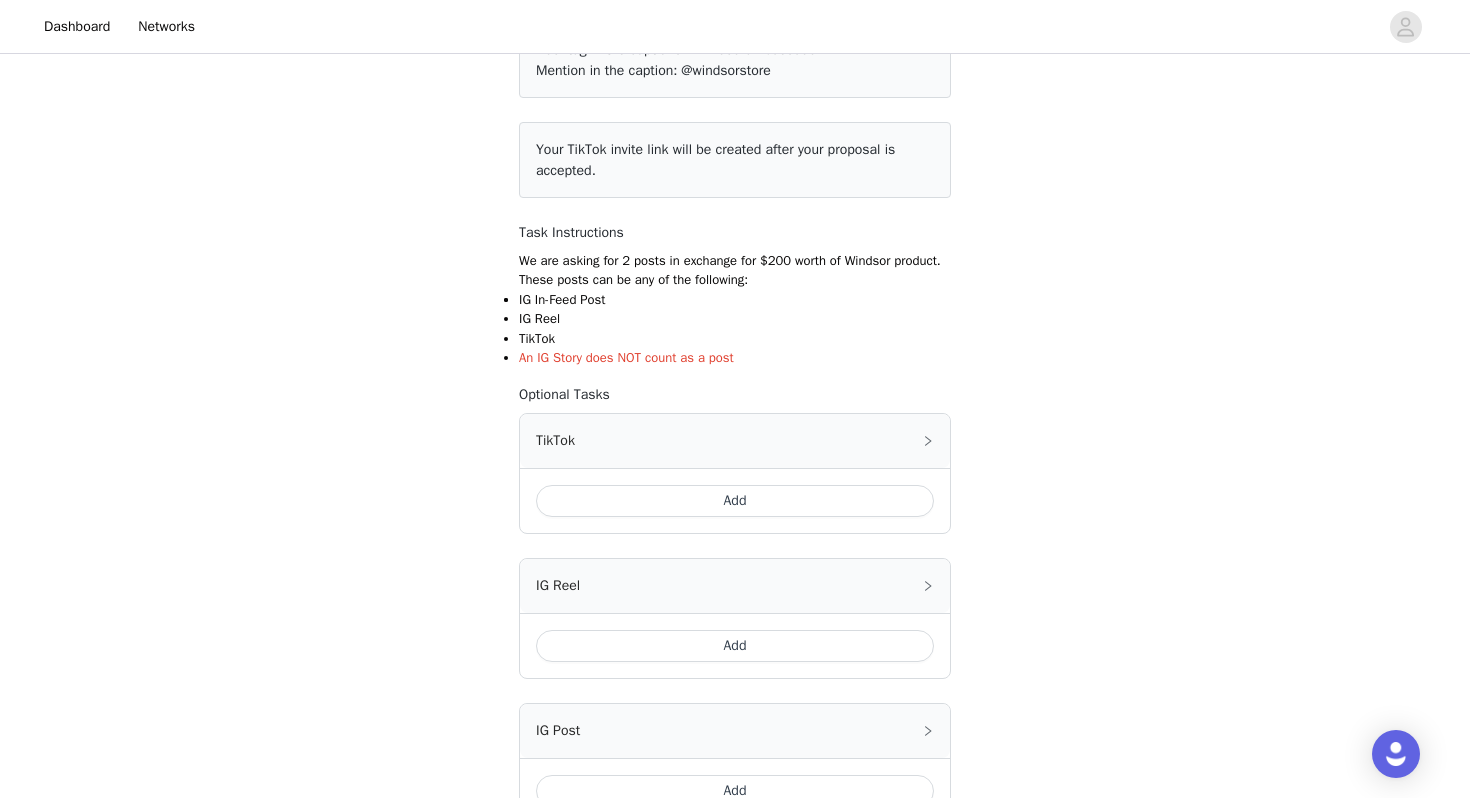 scroll, scrollTop: 410, scrollLeft: 0, axis: vertical 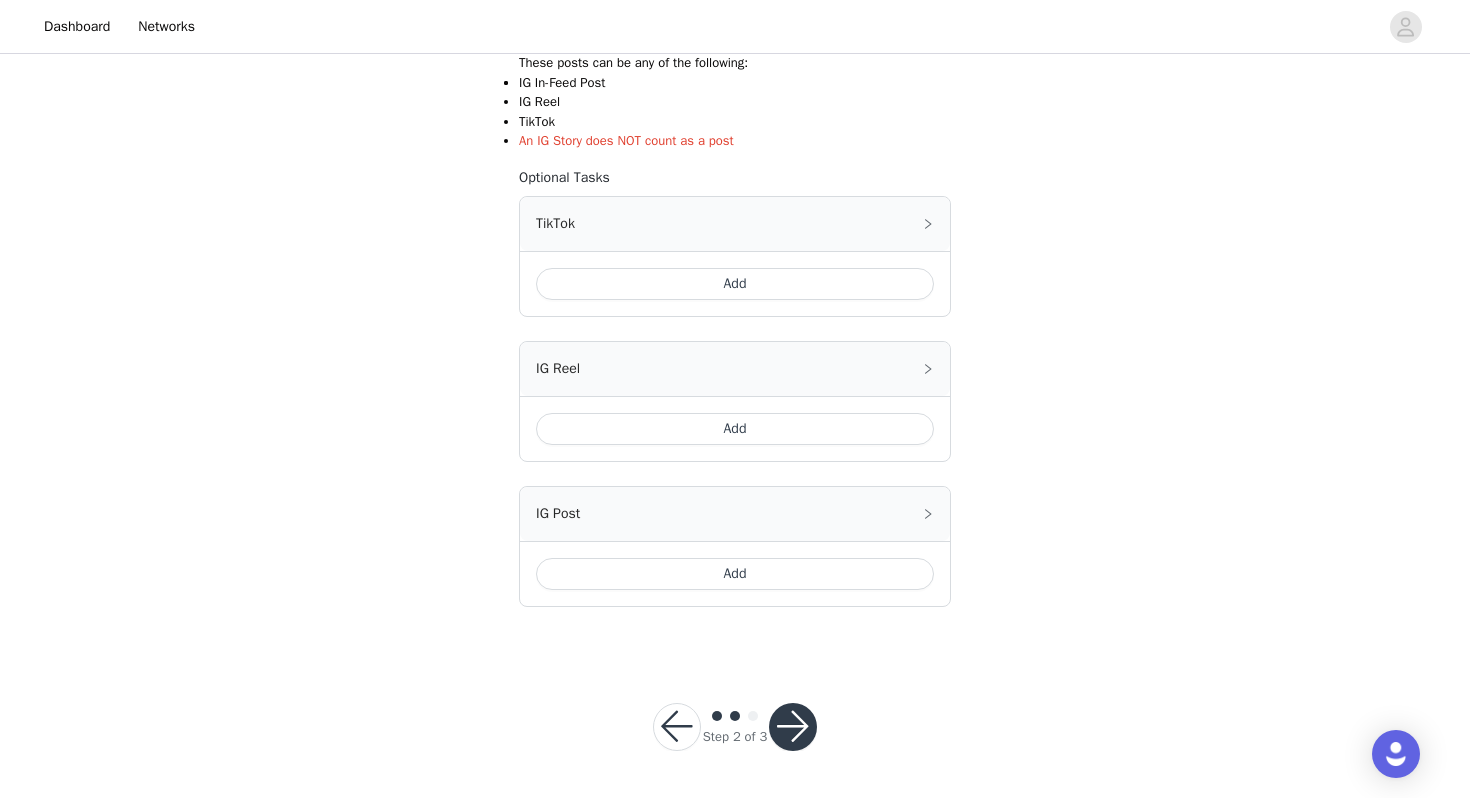 click on "TikTok" at bounding box center [735, 224] 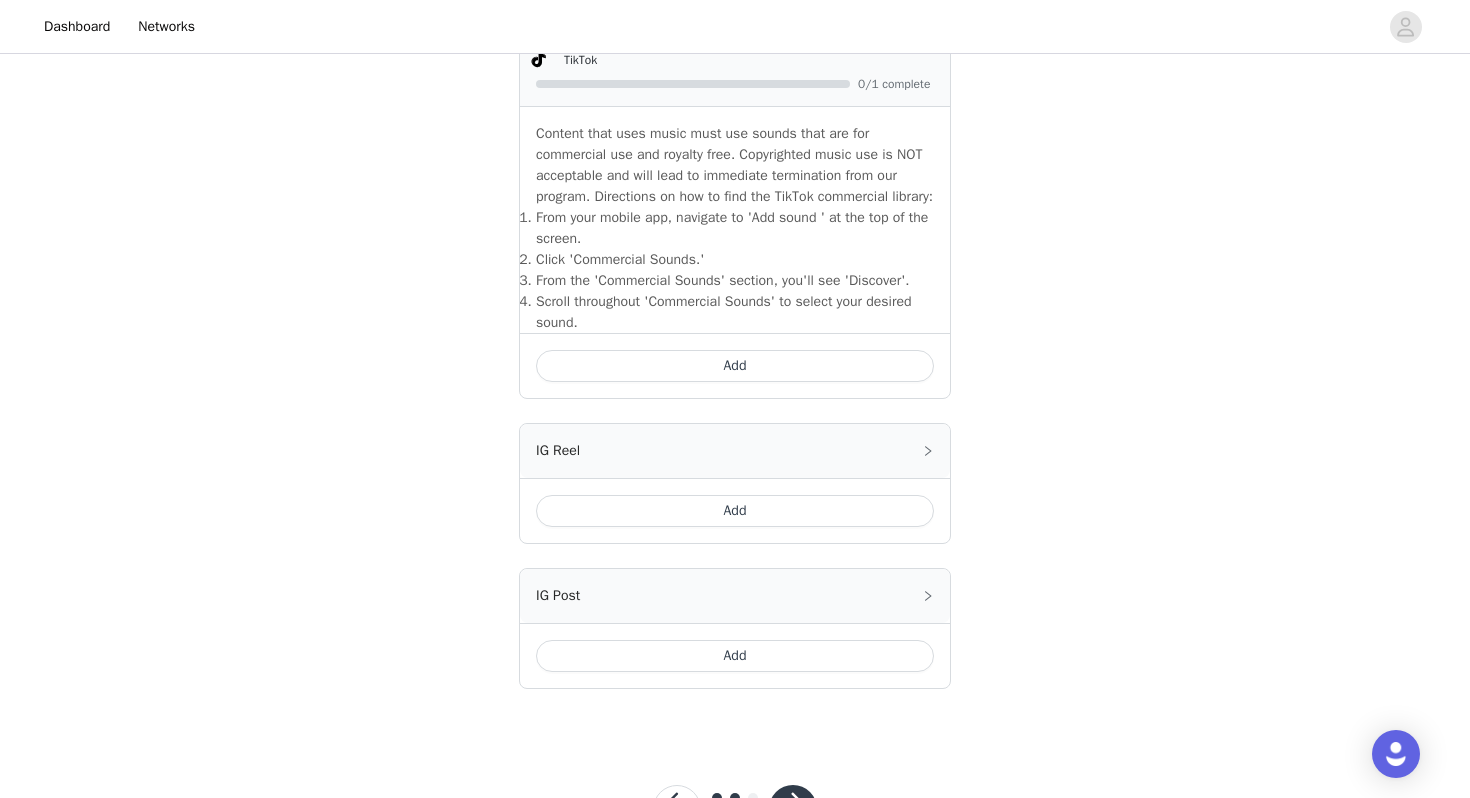 scroll, scrollTop: 707, scrollLeft: 0, axis: vertical 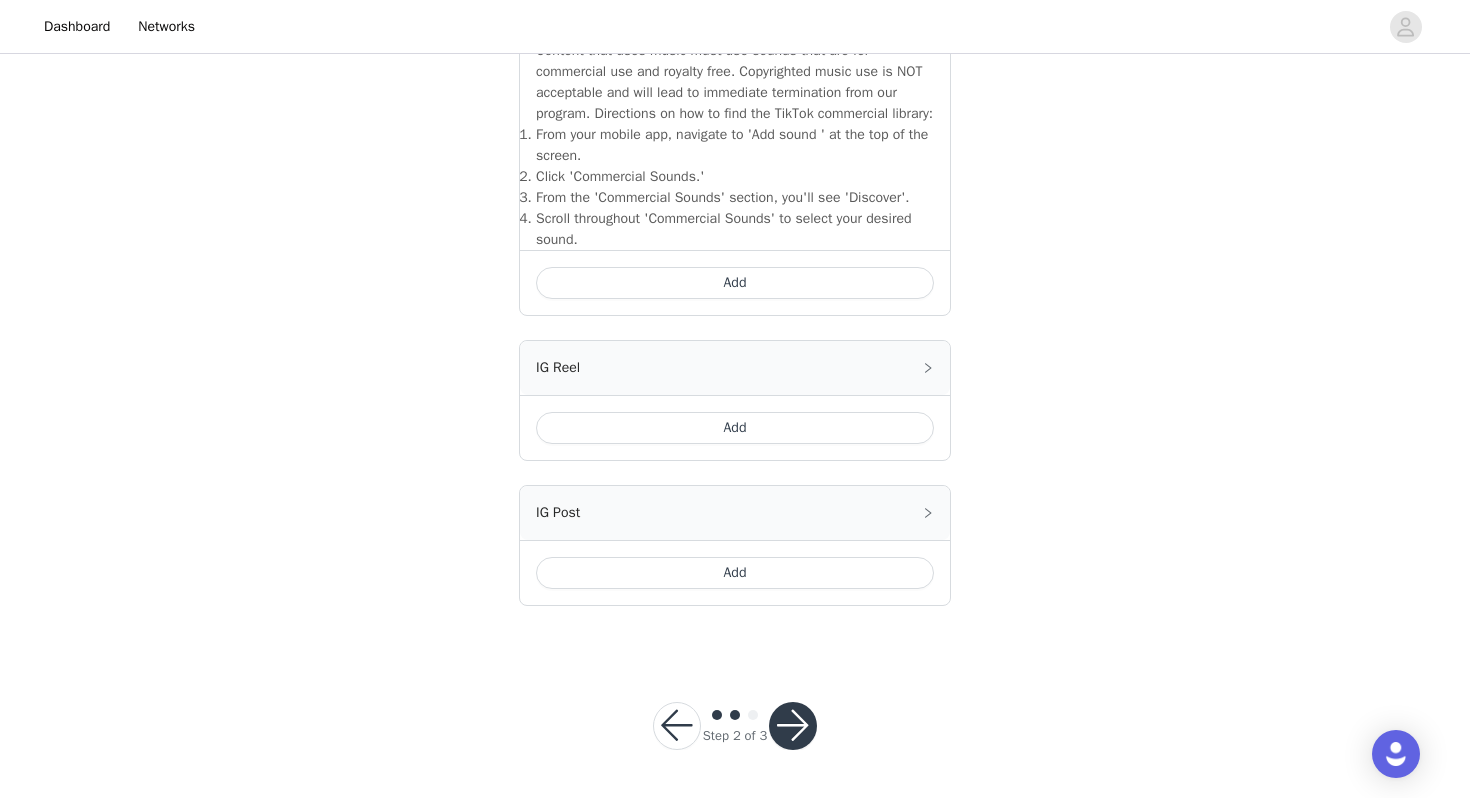 click at bounding box center (793, 726) 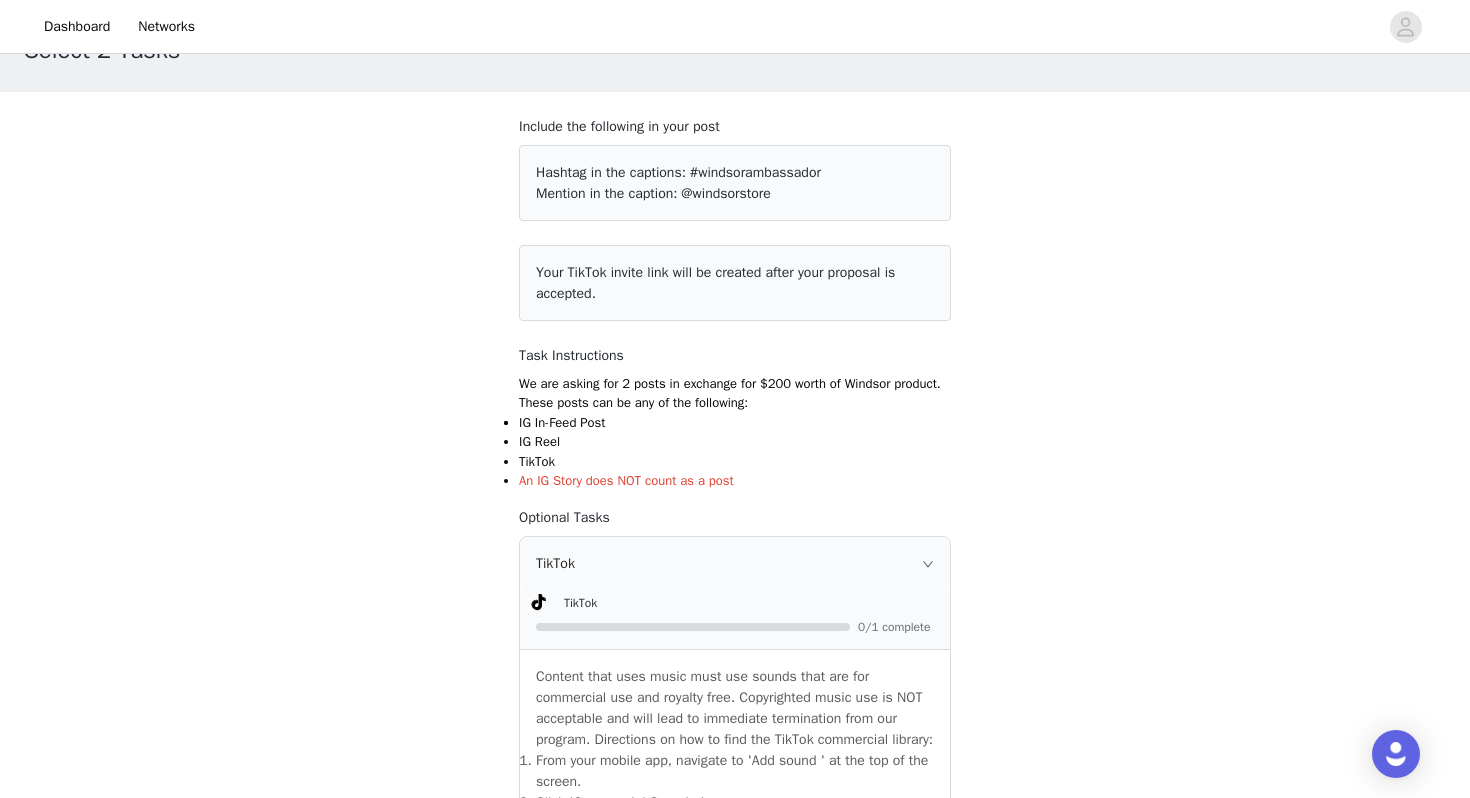 scroll, scrollTop: 716, scrollLeft: 0, axis: vertical 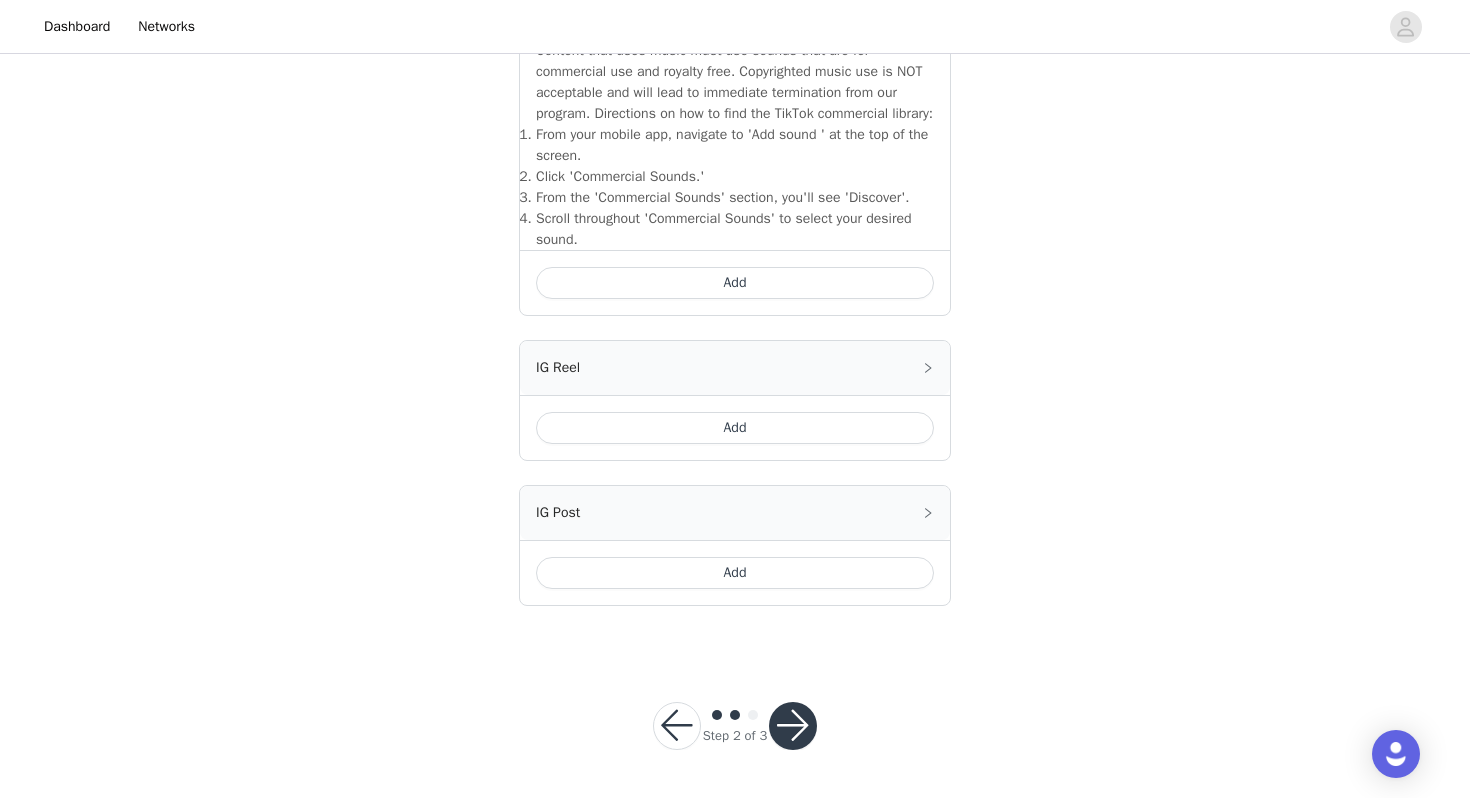 click at bounding box center [793, 726] 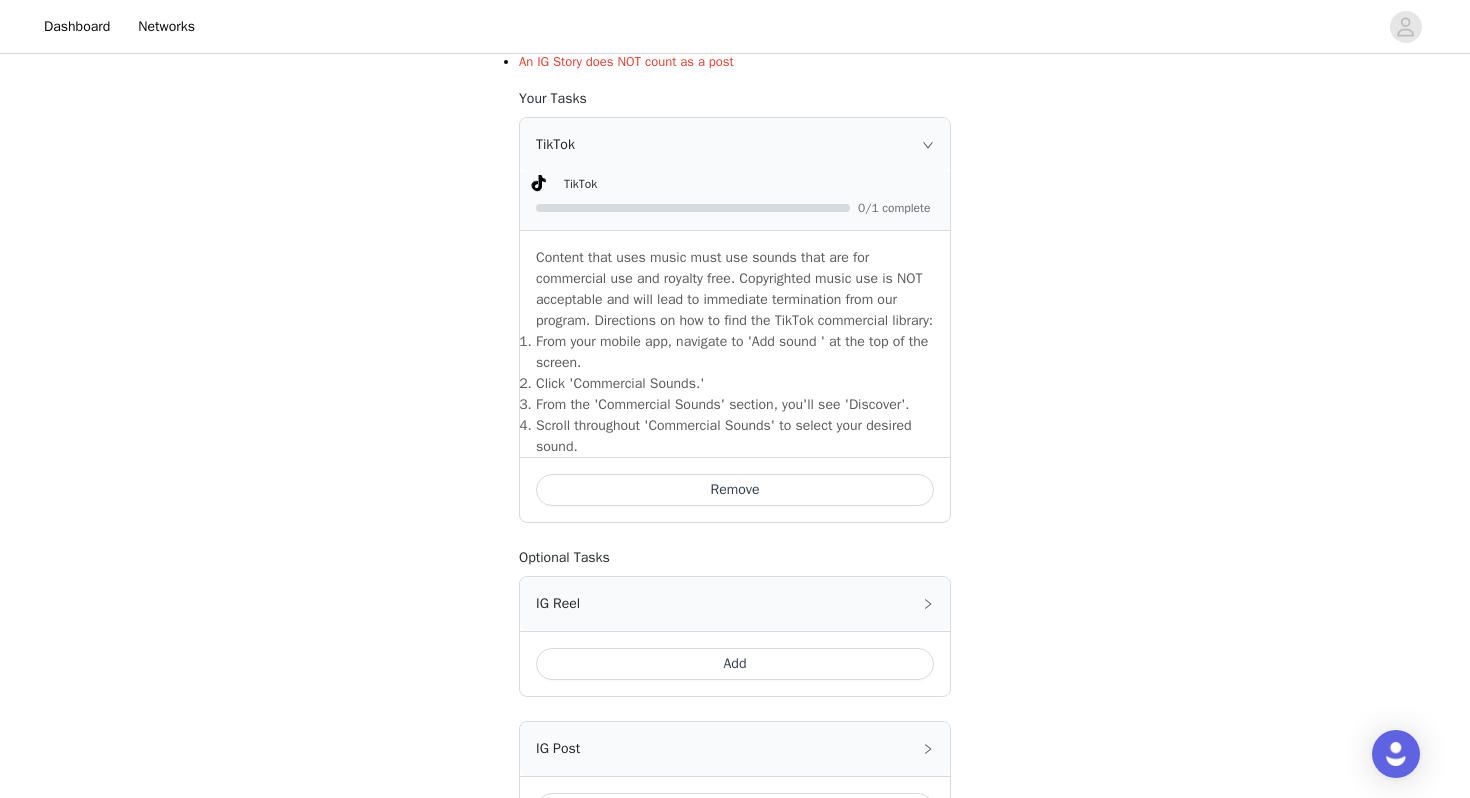scroll, scrollTop: 486, scrollLeft: 0, axis: vertical 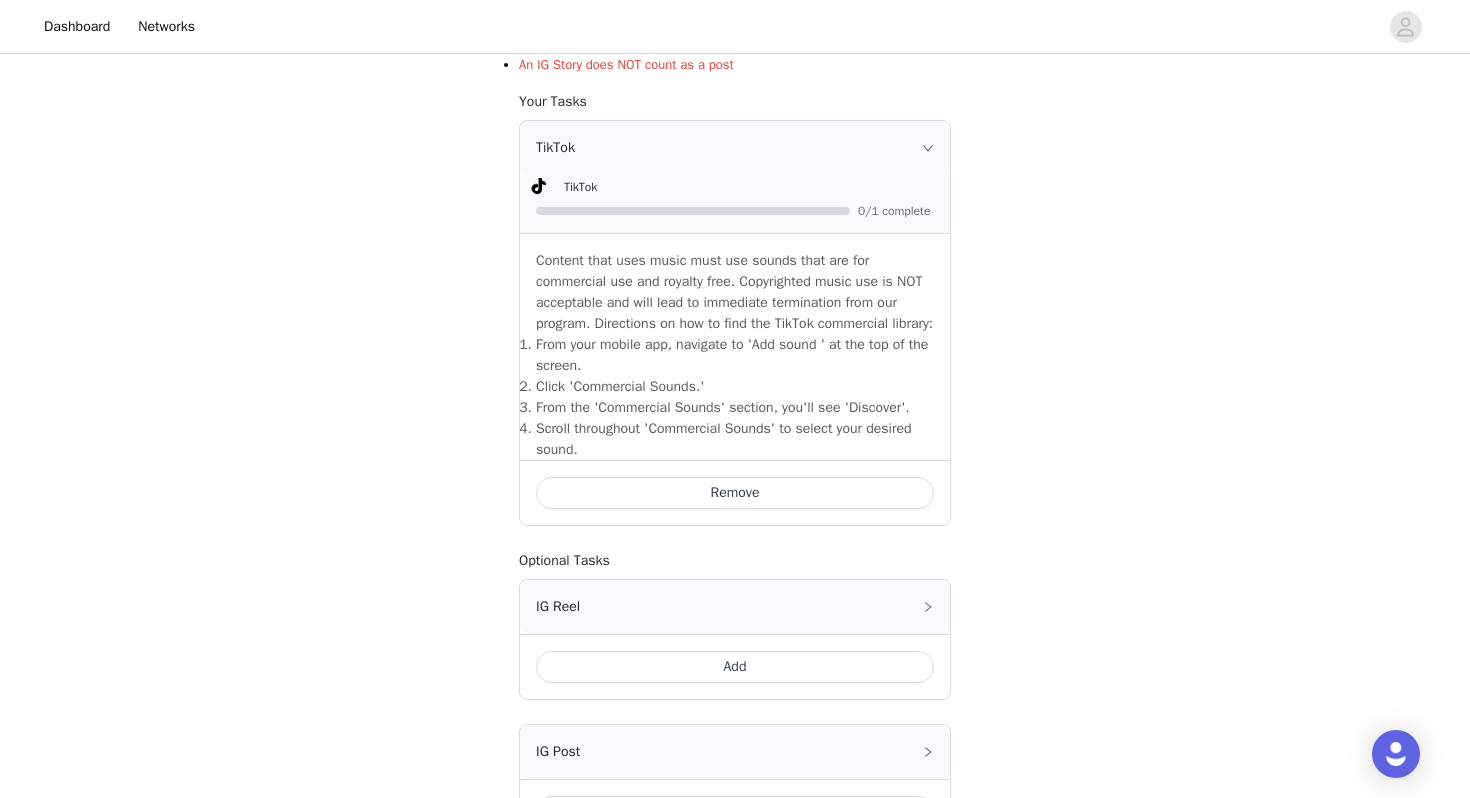 click on "TikTok" at bounding box center [735, 148] 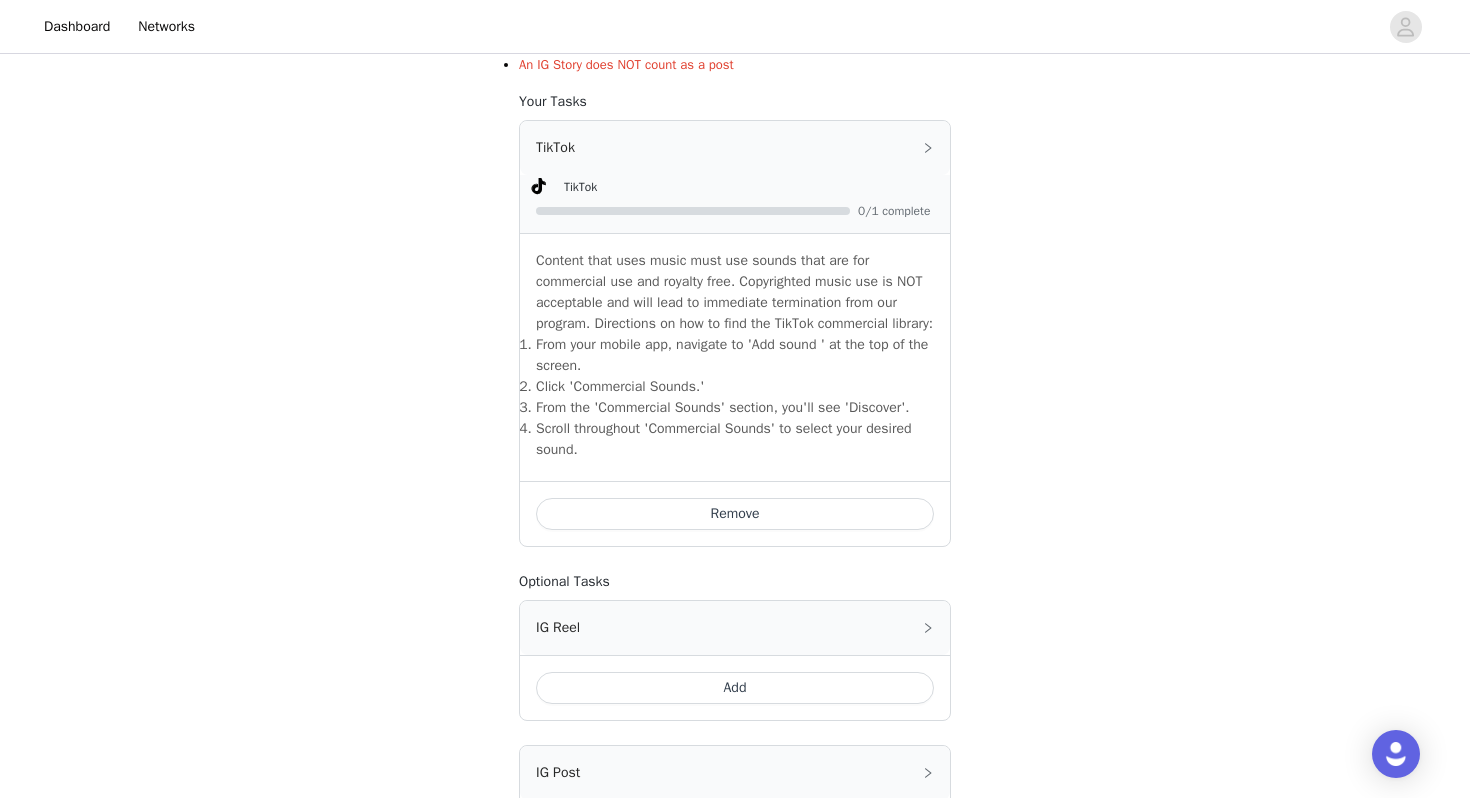 scroll, scrollTop: 439, scrollLeft: 0, axis: vertical 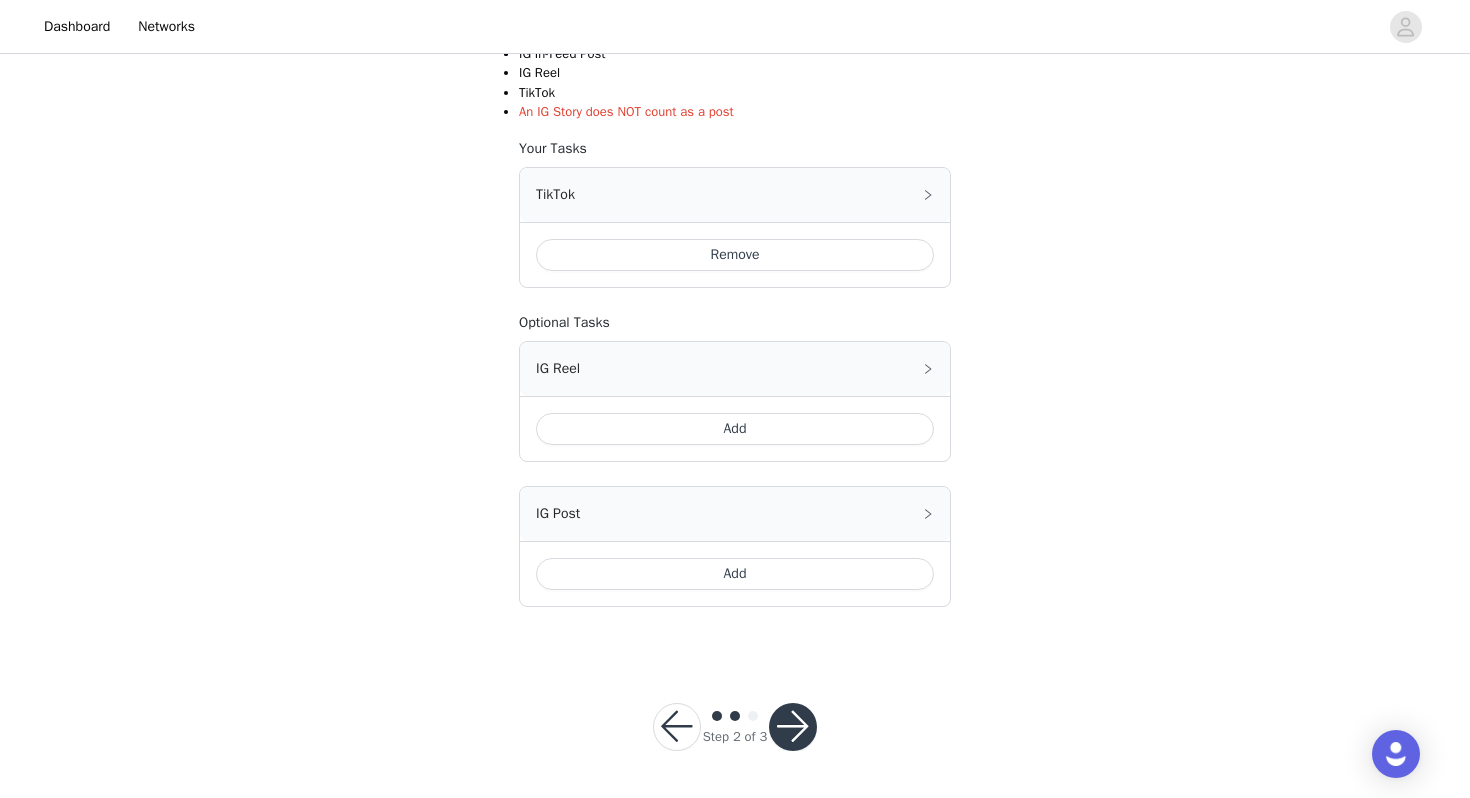 click on "Add" at bounding box center [735, 429] 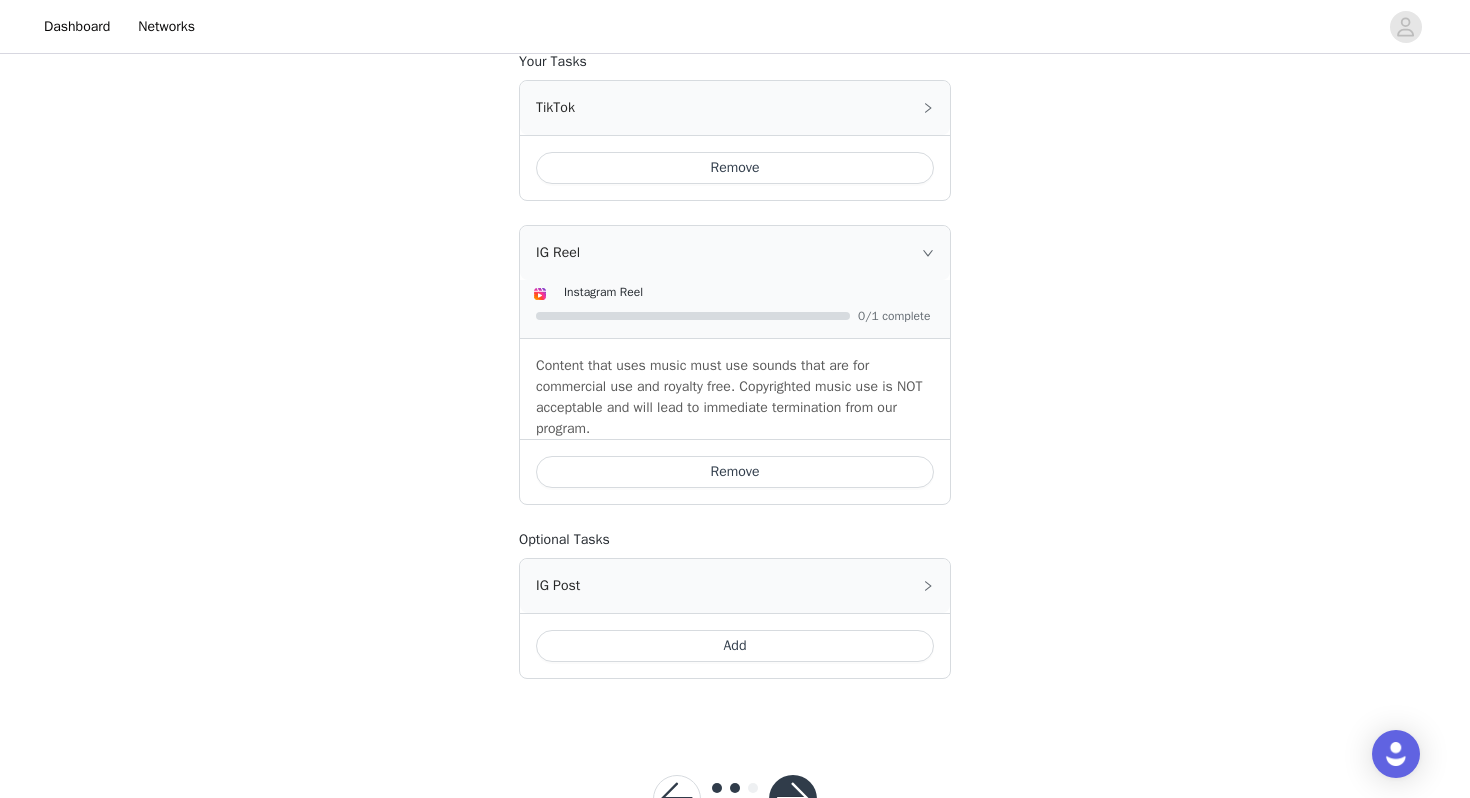 scroll, scrollTop: 550, scrollLeft: 0, axis: vertical 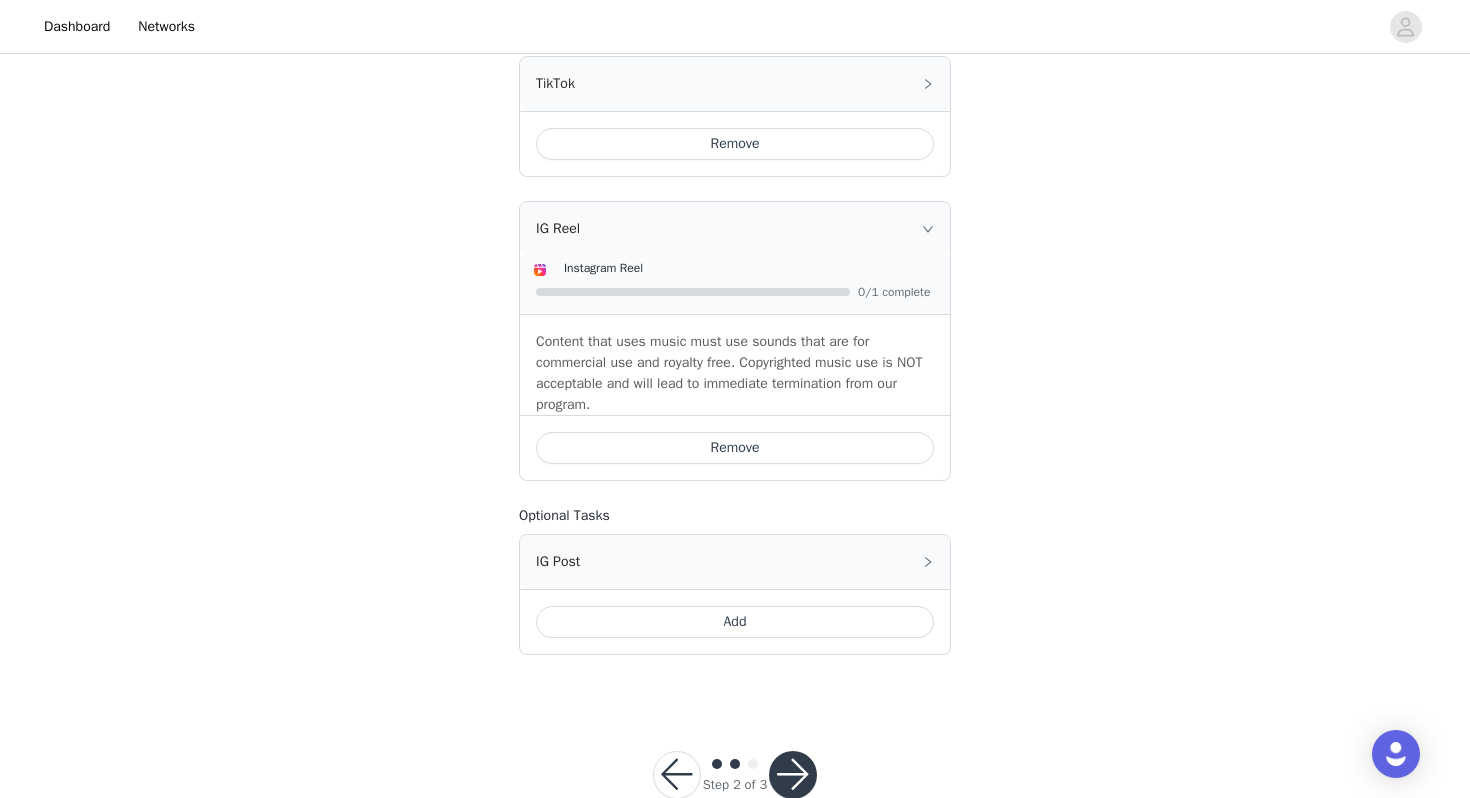 click at bounding box center [793, 775] 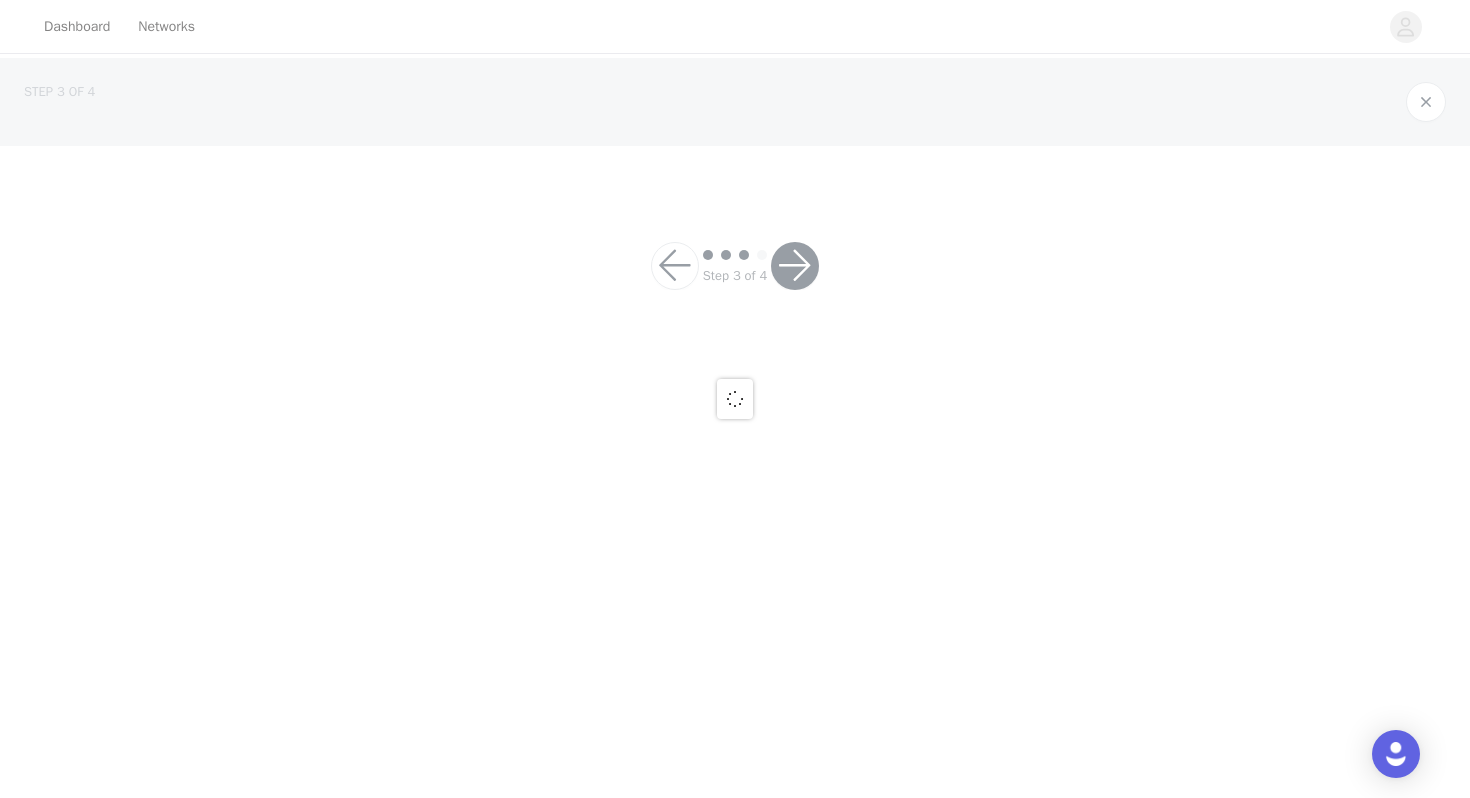 scroll, scrollTop: 0, scrollLeft: 0, axis: both 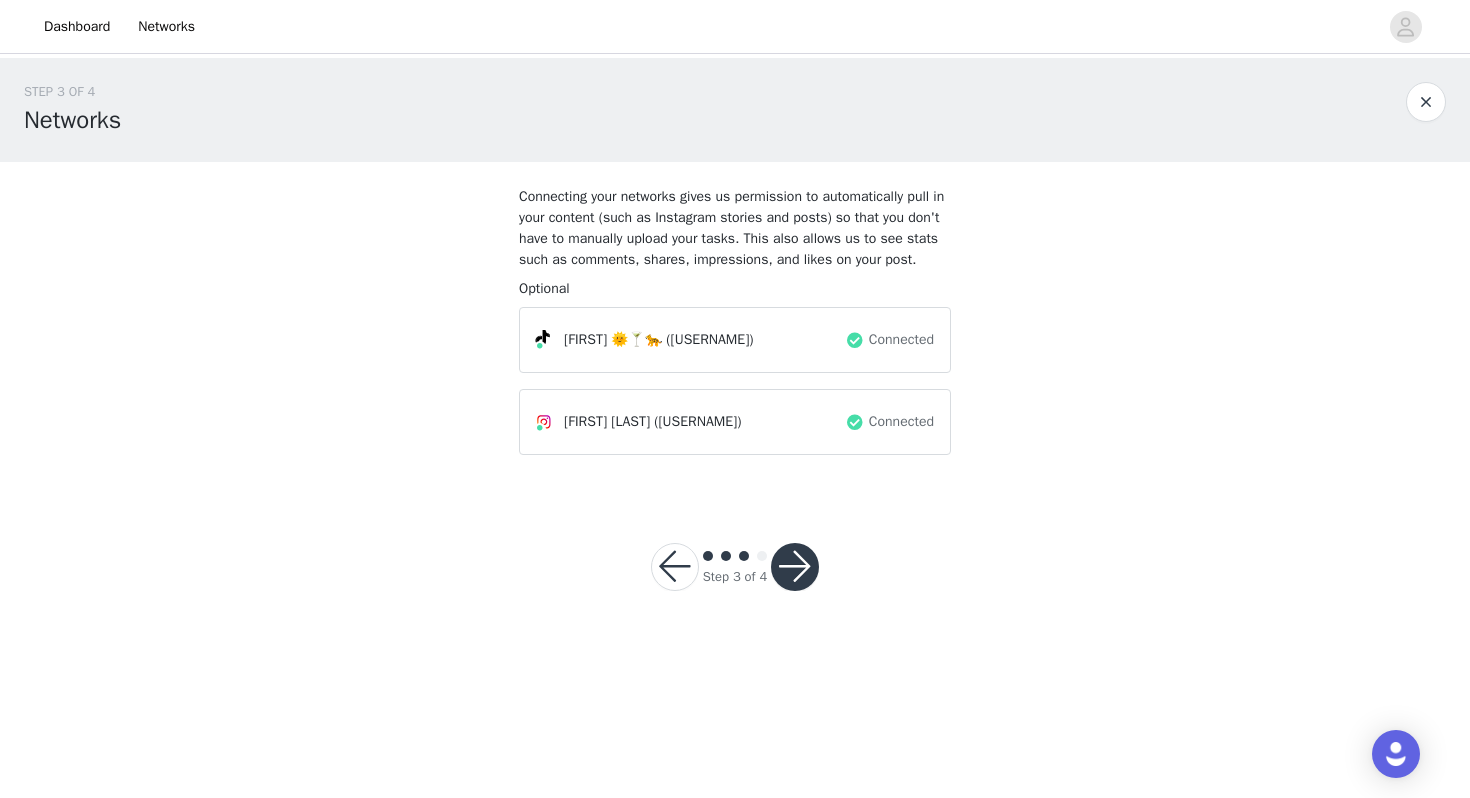 click at bounding box center [795, 567] 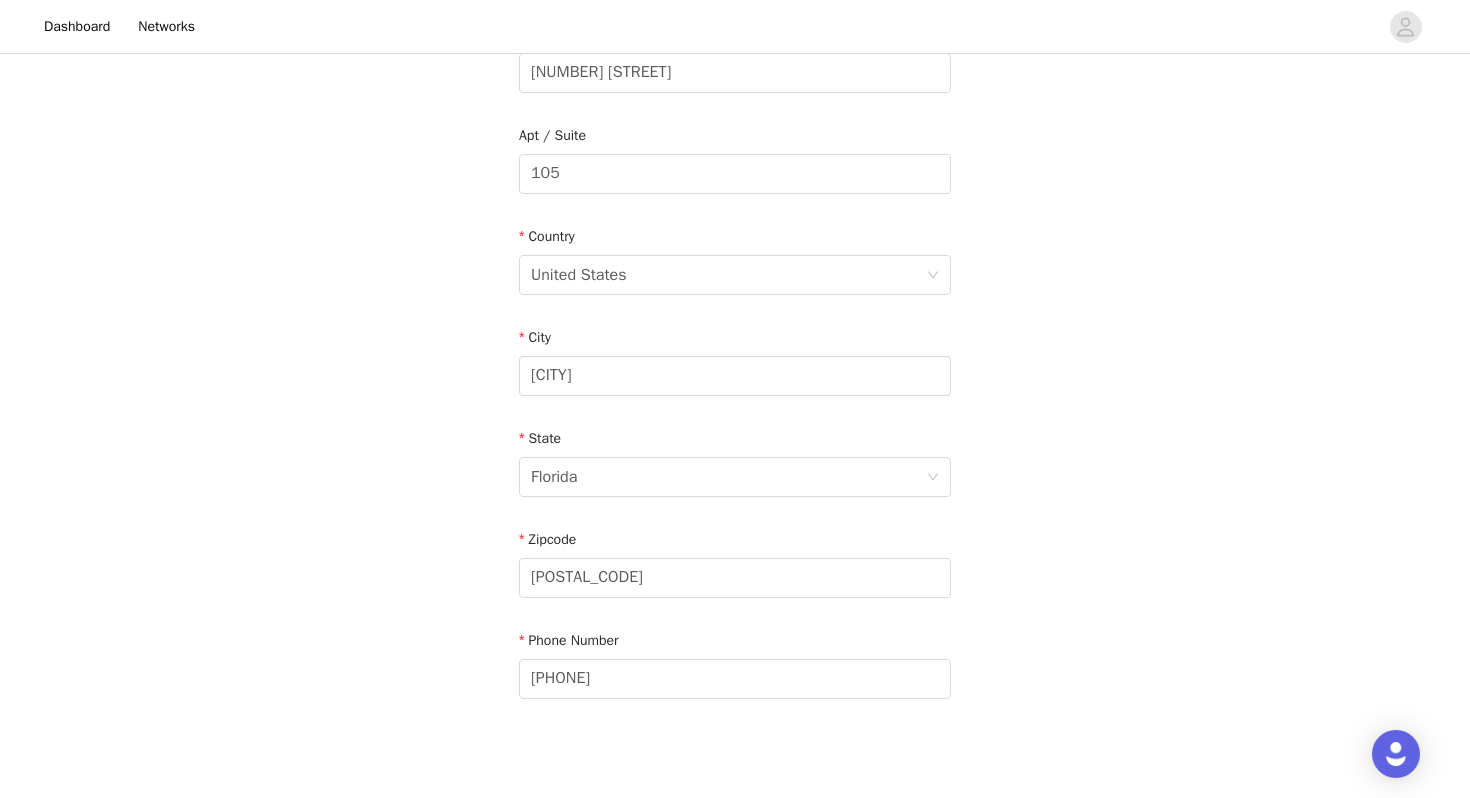 scroll, scrollTop: 565, scrollLeft: 0, axis: vertical 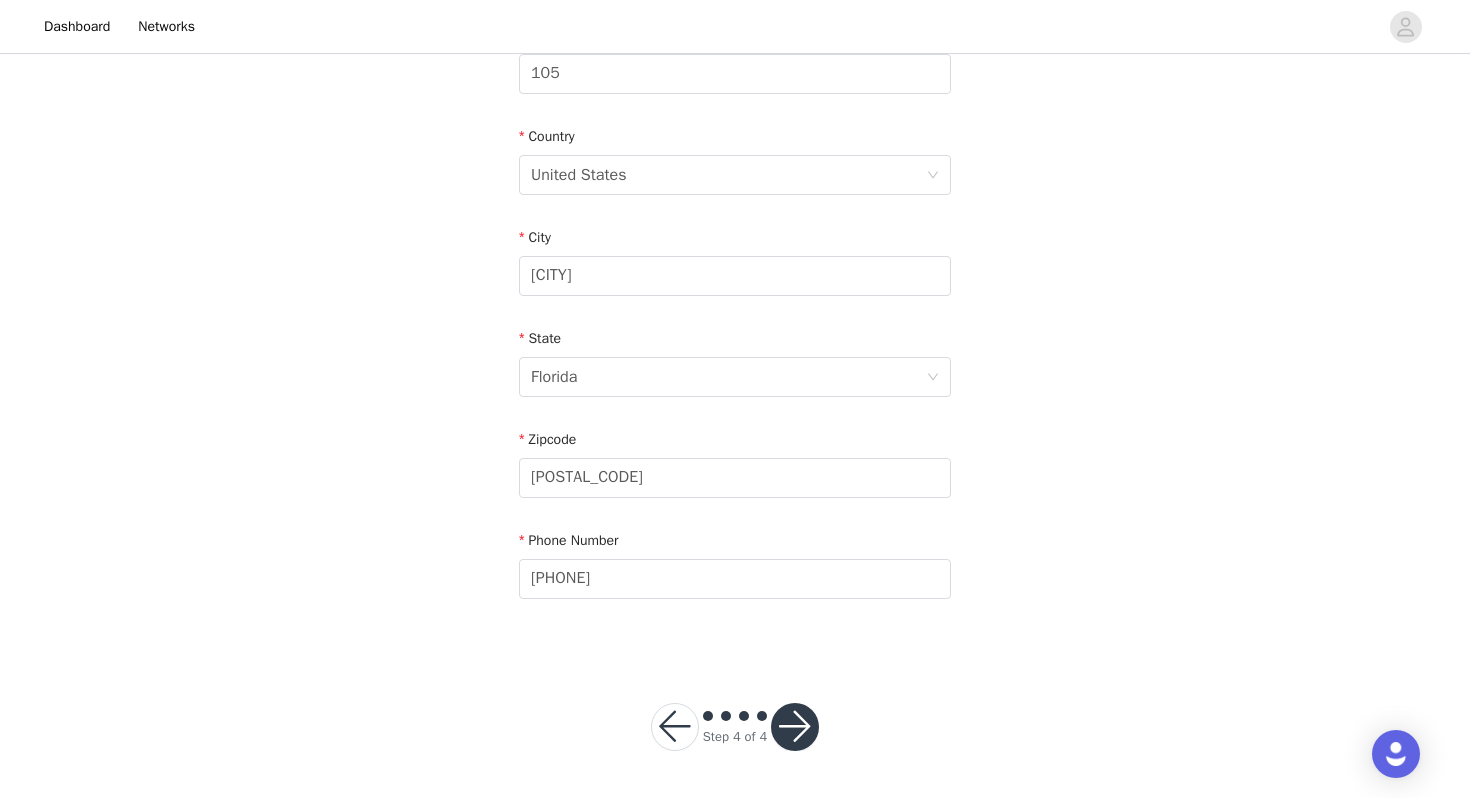 click at bounding box center [795, 727] 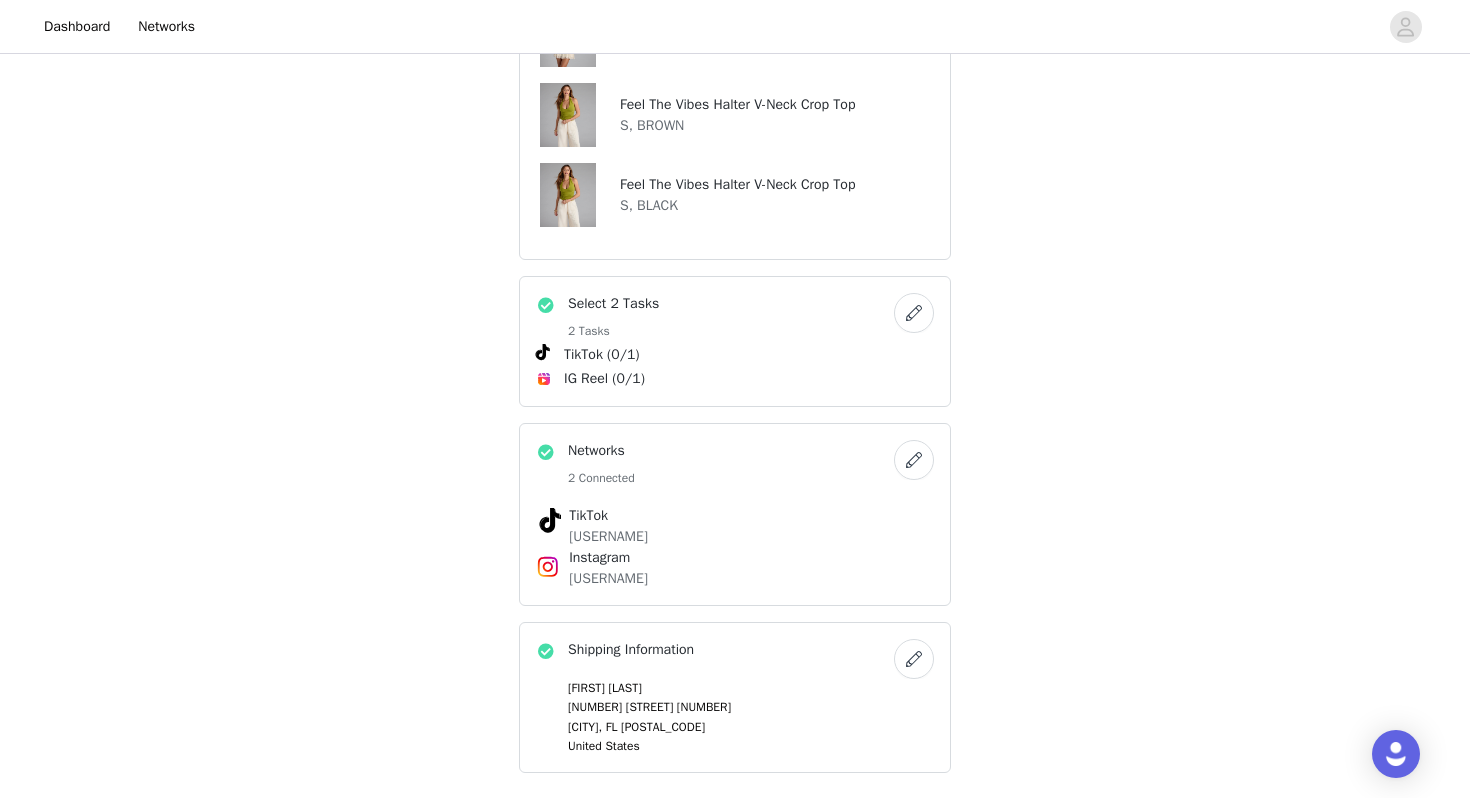 scroll, scrollTop: 893, scrollLeft: 0, axis: vertical 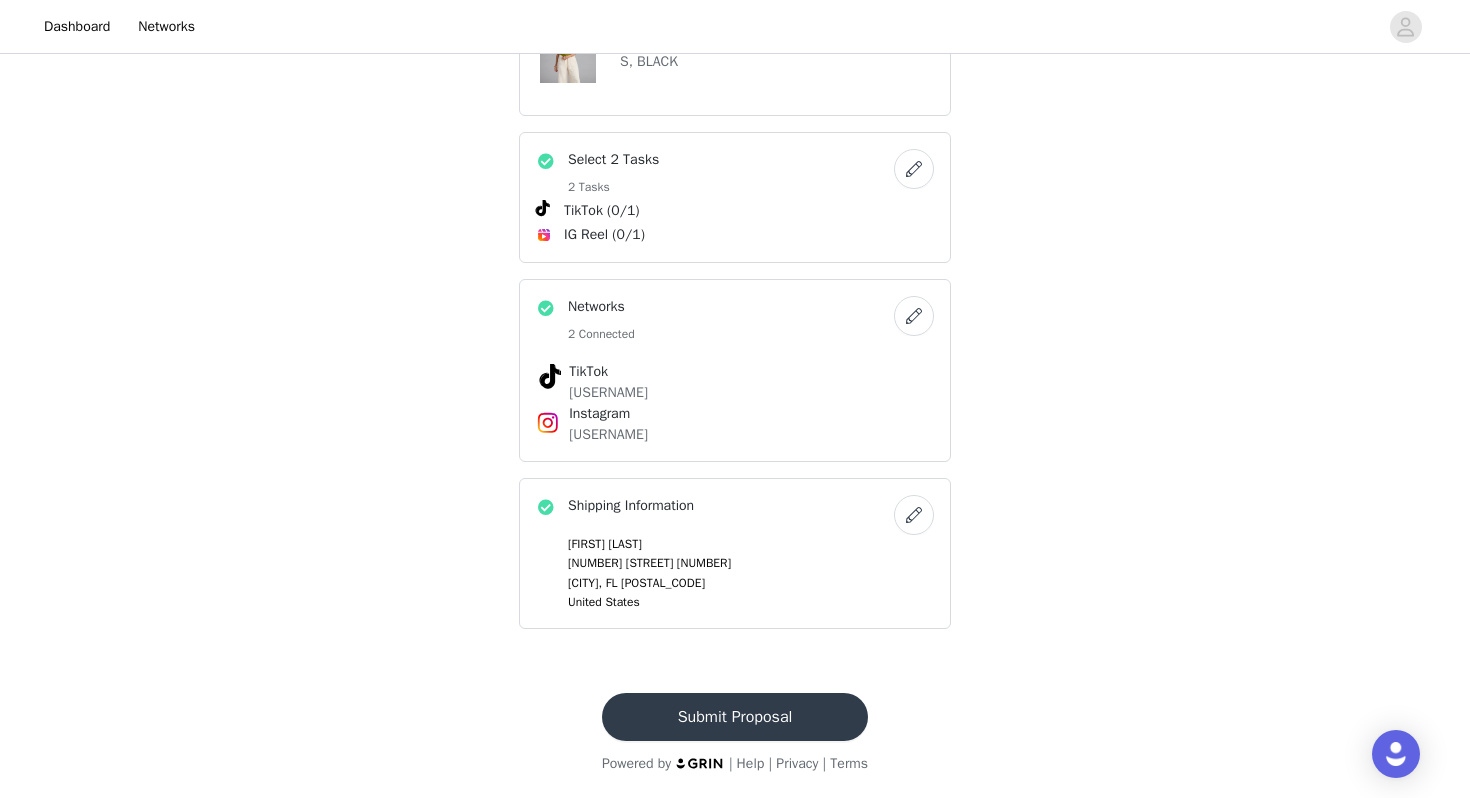 click on "Submit Proposal" at bounding box center (735, 717) 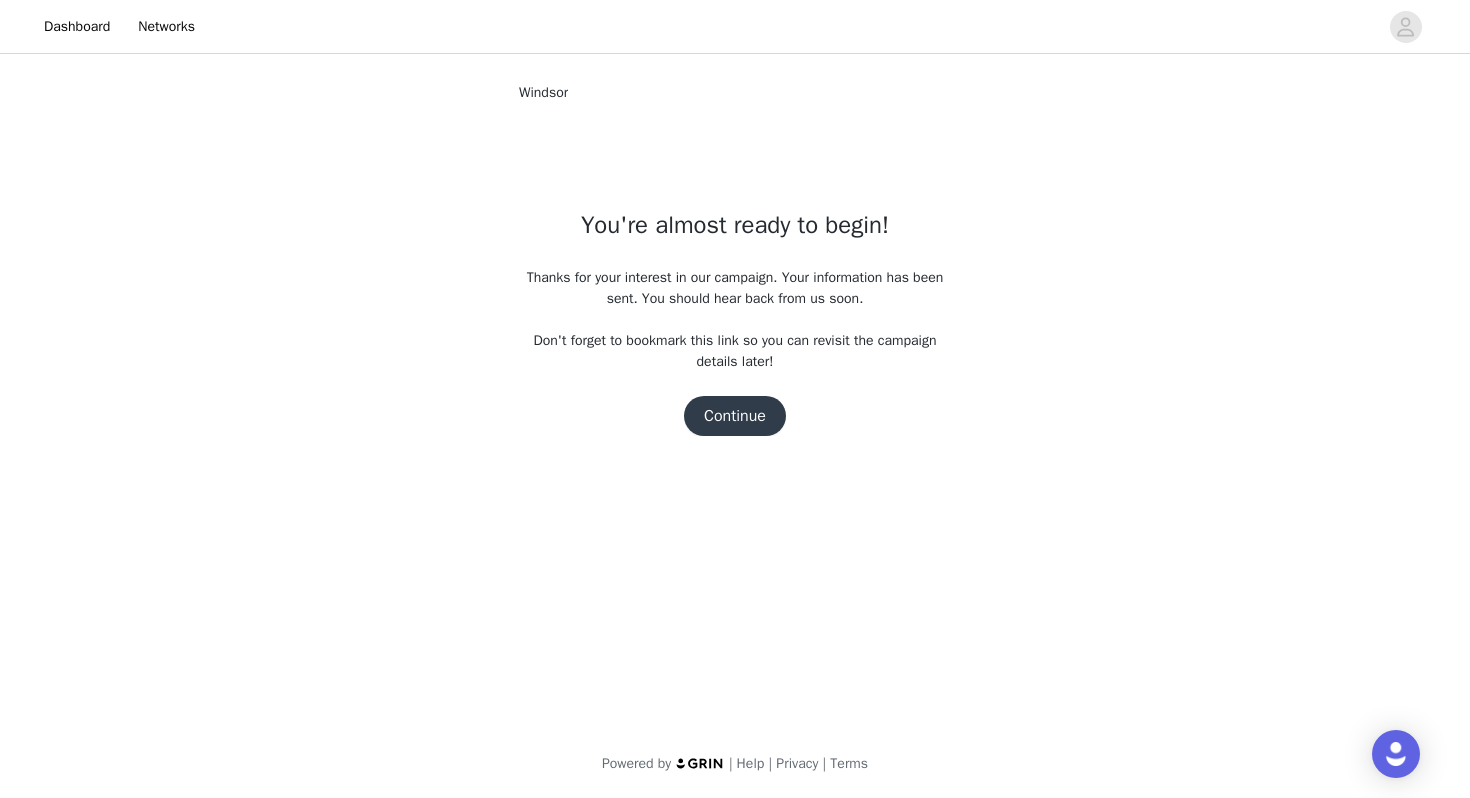 scroll, scrollTop: 0, scrollLeft: 0, axis: both 